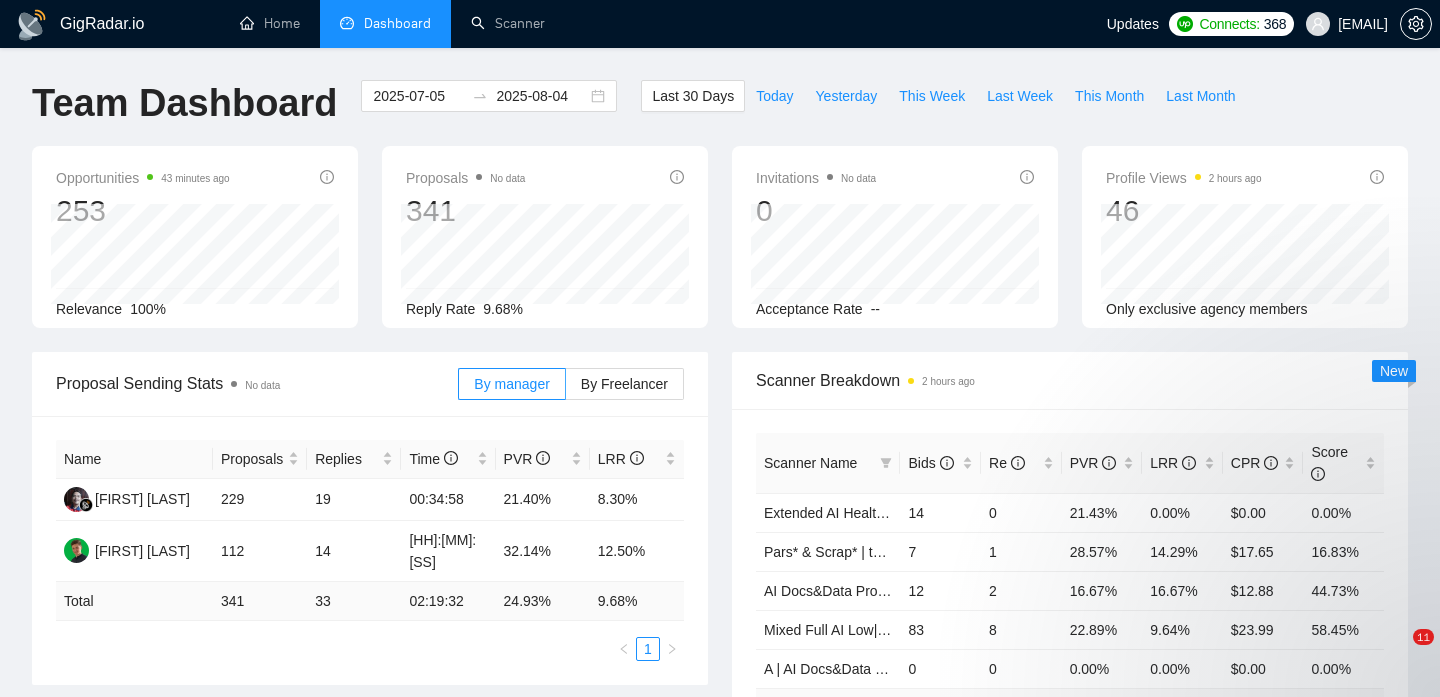 scroll, scrollTop: 678, scrollLeft: 0, axis: vertical 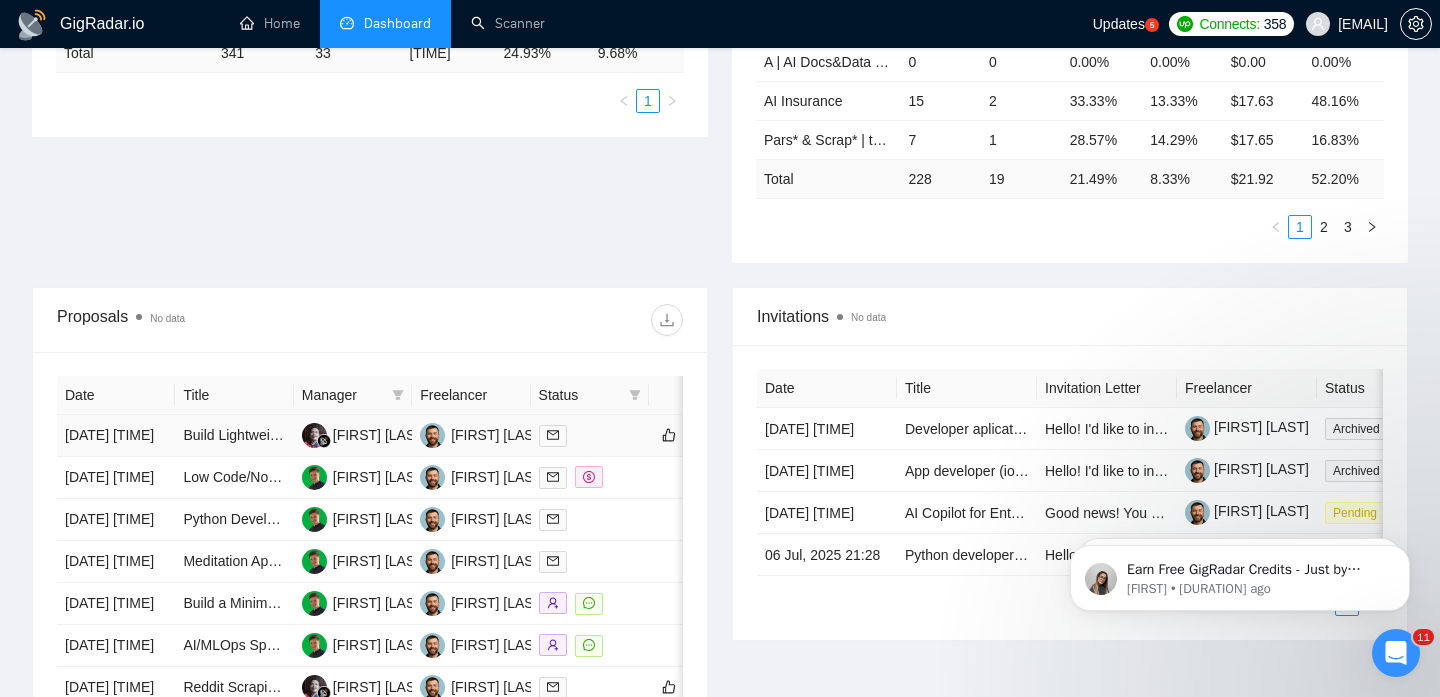 click on "[DATE] [TIME]" at bounding box center (116, 436) 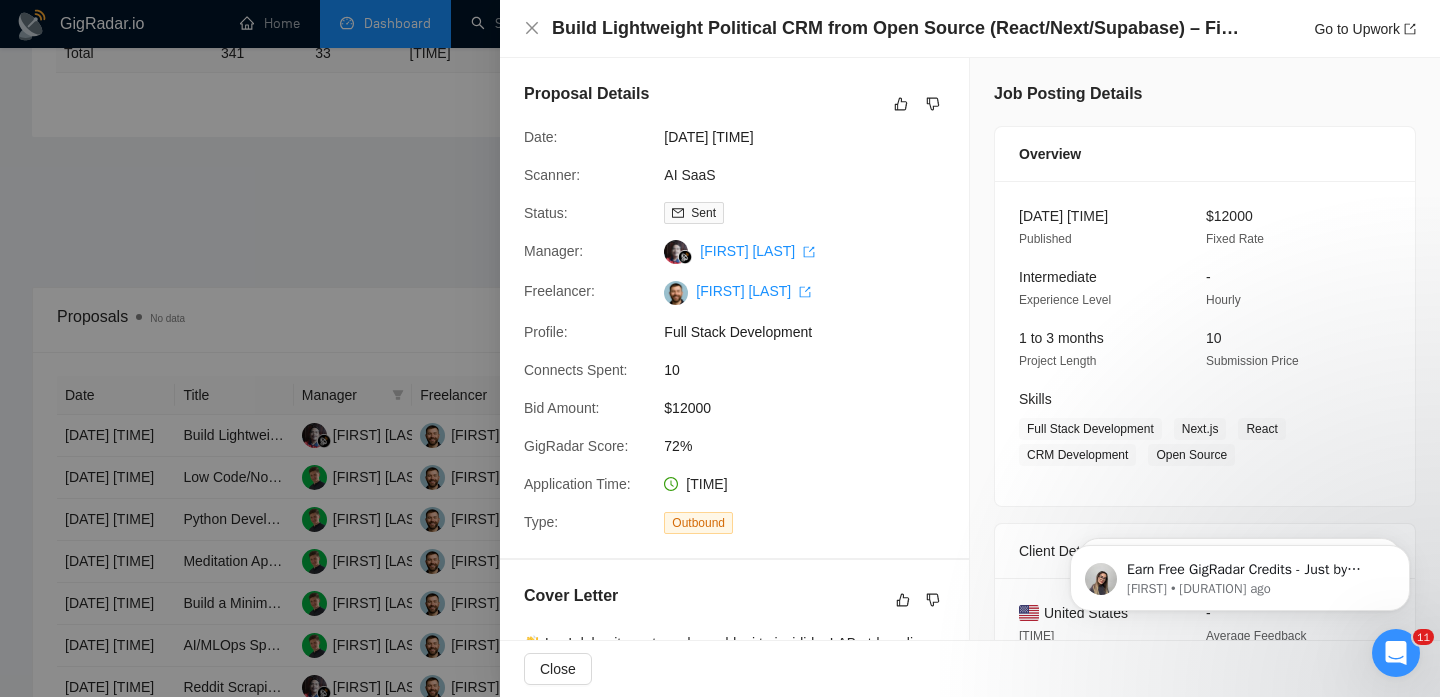 click on "Build Lightweight Political CRM from Open Source (React/Next/Supabase) – Fixed Price" at bounding box center [897, 28] 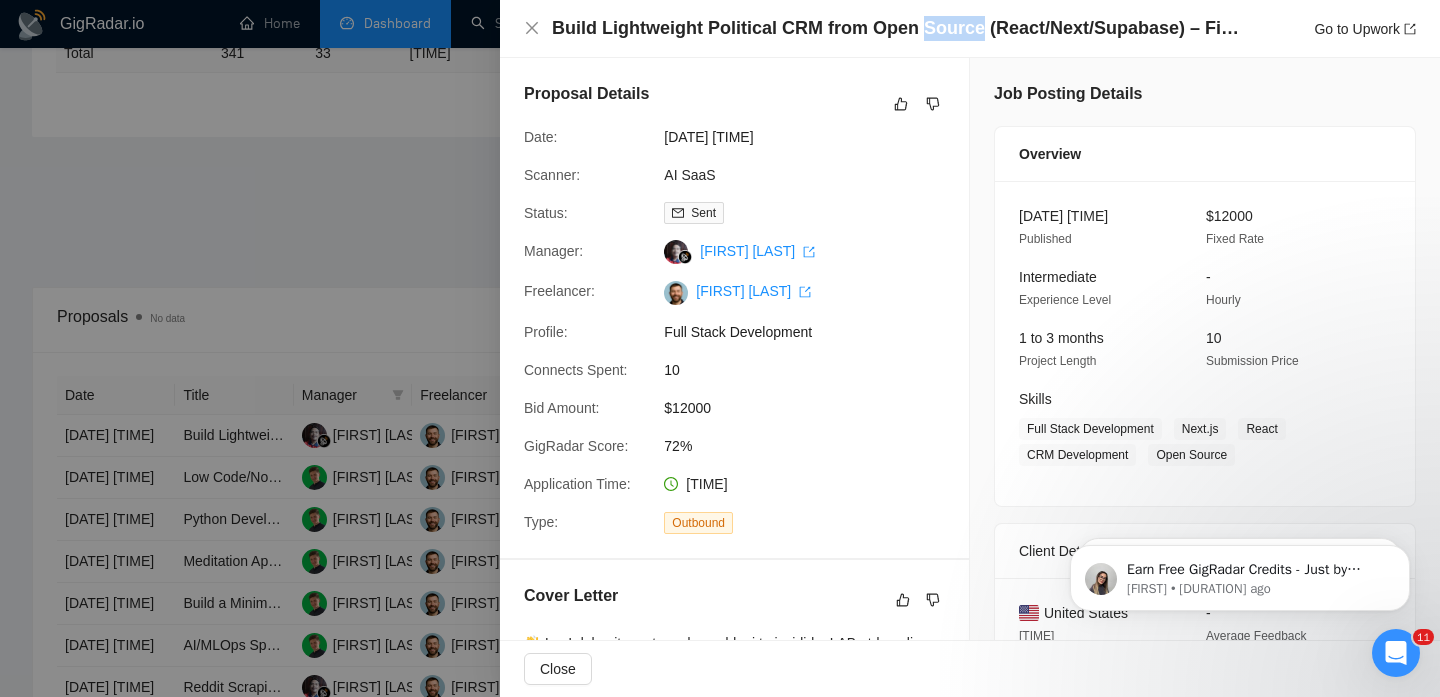 click on "Build Lightweight Political CRM from Open Source (React/Next/Supabase) – Fixed Price" at bounding box center [897, 28] 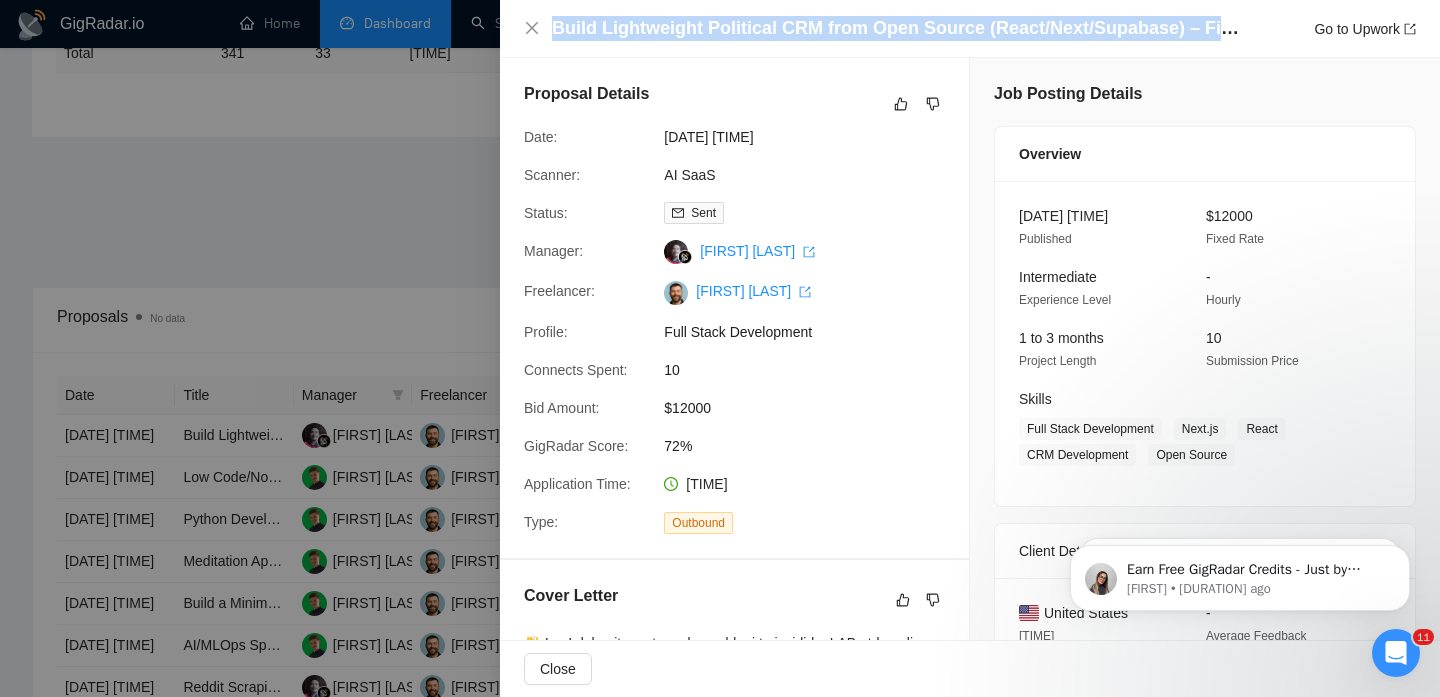 click on "Build Lightweight Political CRM from Open Source (React/Next/Supabase) – Fixed Price" at bounding box center [897, 28] 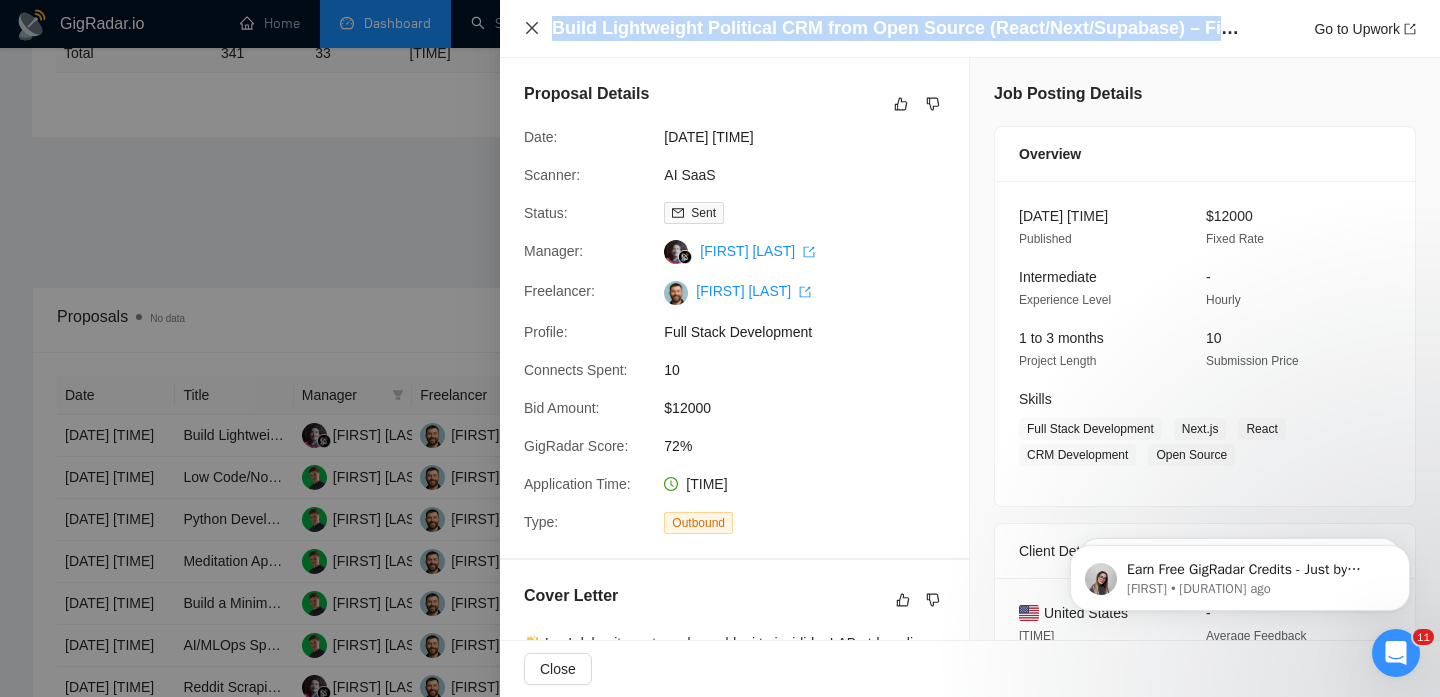 click 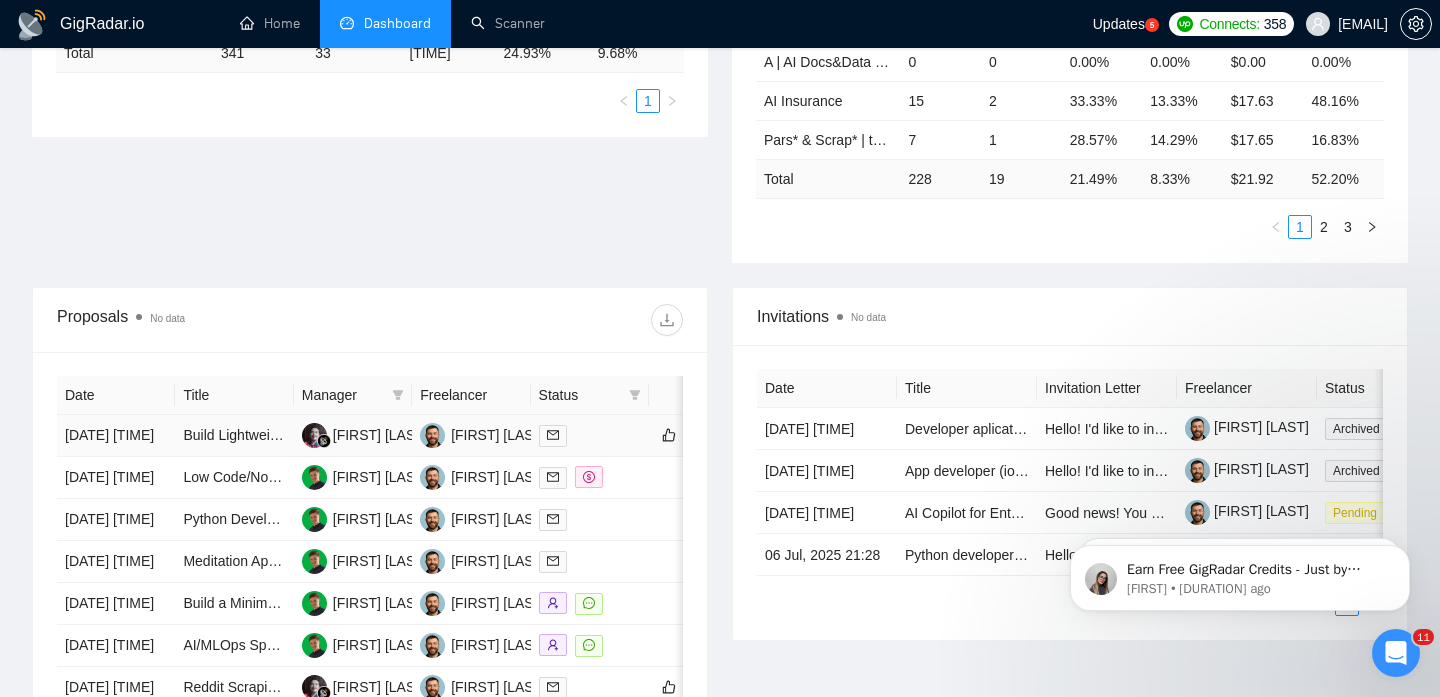 click on "[DATE] [TIME]" at bounding box center (116, 436) 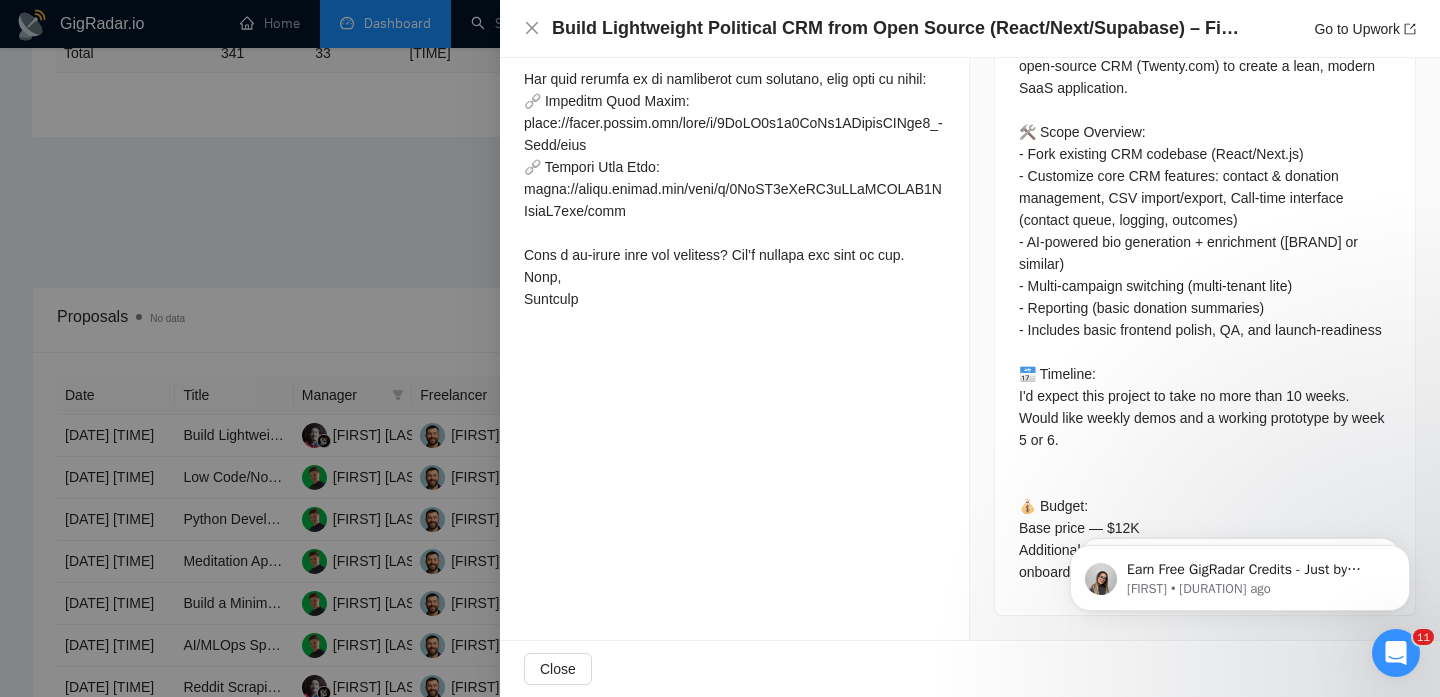scroll, scrollTop: 979, scrollLeft: 0, axis: vertical 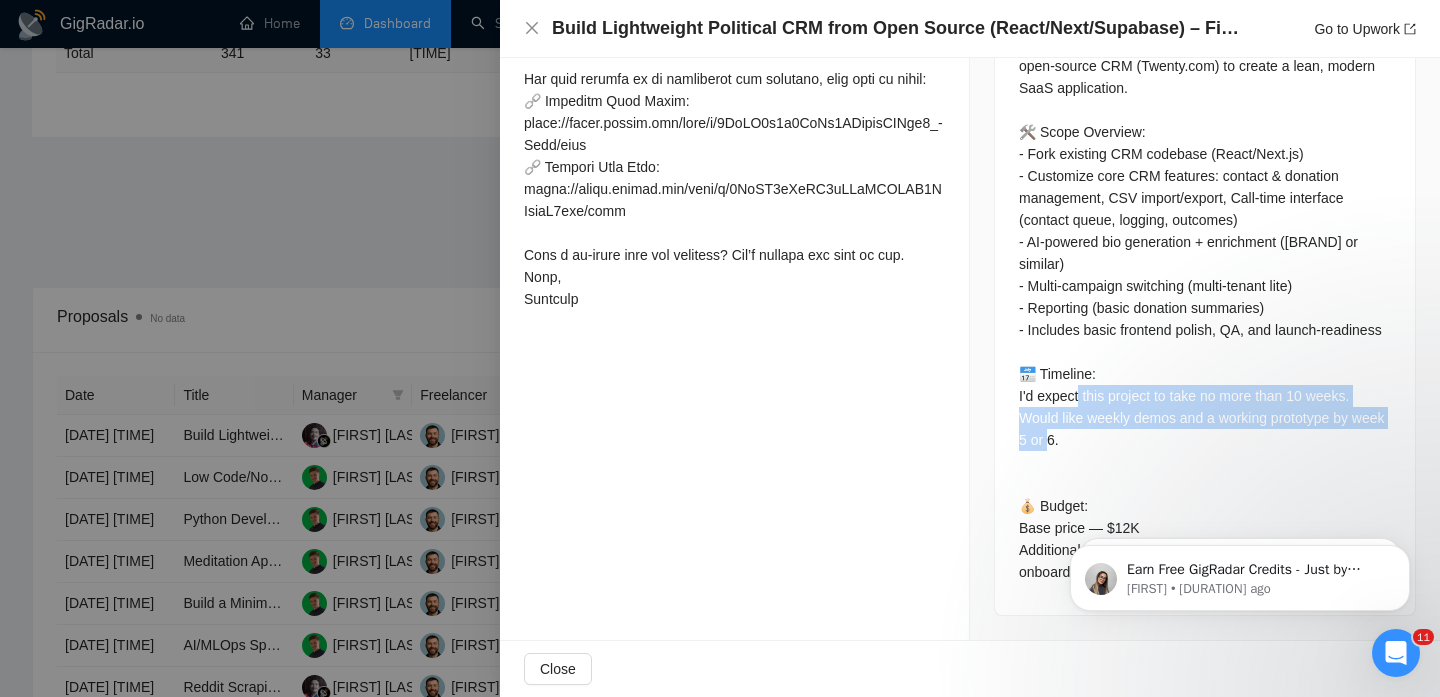 drag, startPoint x: 1087, startPoint y: 400, endPoint x: 1092, endPoint y: 439, distance: 39.319206 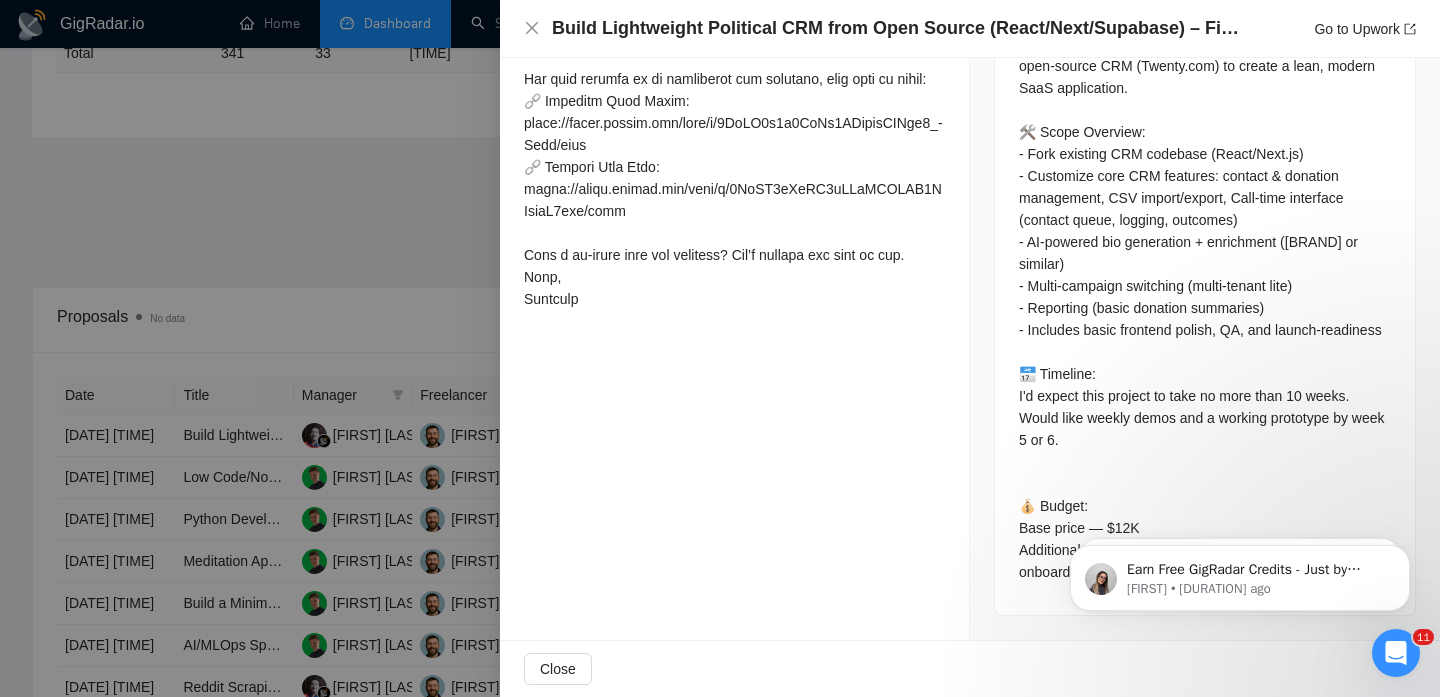 click on "Description:
We are rebuilding our early-stage CRM product for political fundraisers and campaign consultants. We're looking for a small, capable dev team (2–4 people) to extend an existing open-source CRM (Twenty.com) to create a lean, modern SaaS application.
🛠 Scope Overview:
- Fork existing CRM codebase (React/Next.js)
- Customize core CRM features: contact & donation management, CSV import/export, Call-time interface (contact queue, logging, outcomes)
- AI-powered bio generation + enrichment ([BRAND] or similar)
- Multi-campaign switching (multi-tenant lite)
- Reporting (basic donation summaries)
- Includes basic frontend polish, QA, and launch-readiness
📅 Timeline:
I'd expect this project to take no more than 10 weeks. Would like weekly demos and a working prototype by week 5 or 6.
💰 Budget:
Base price — $12K
Additional bonus available based on success criteria (e.g., onboarding 10 campaigns)" at bounding box center [1205, 275] 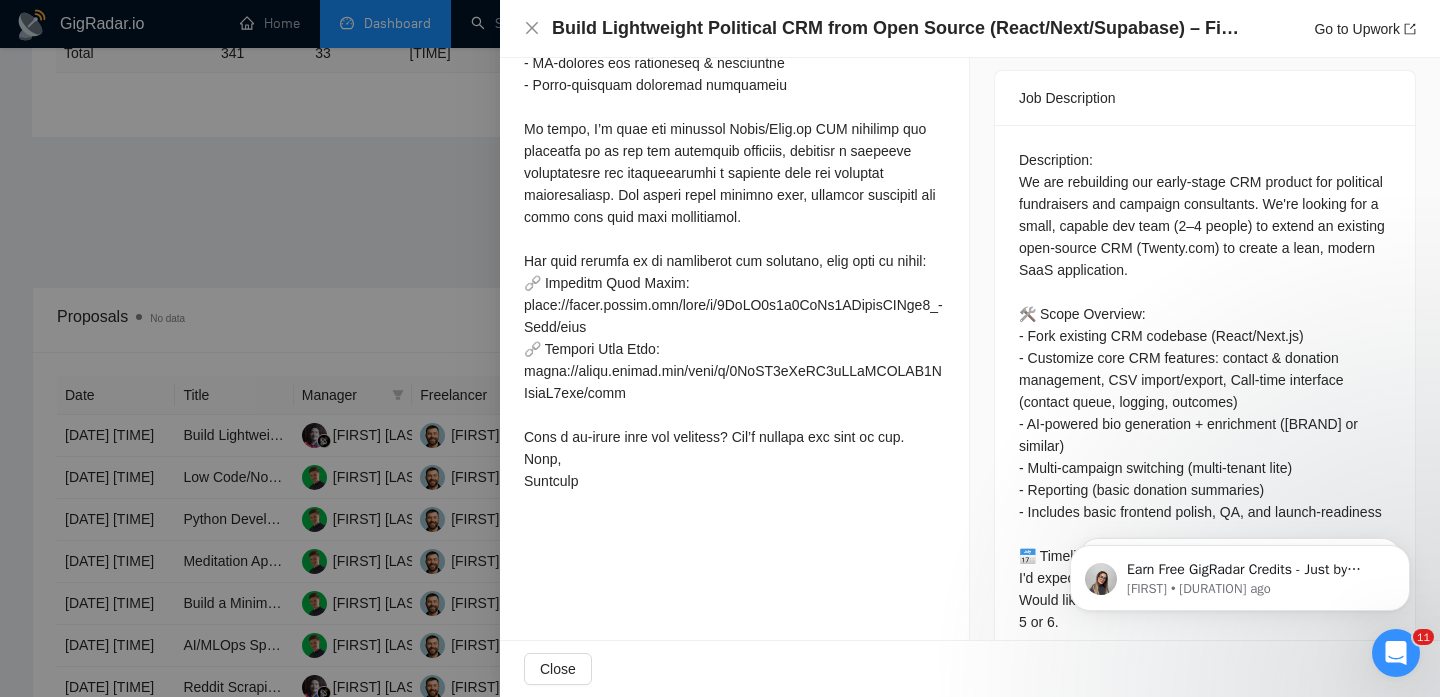 scroll, scrollTop: 781, scrollLeft: 0, axis: vertical 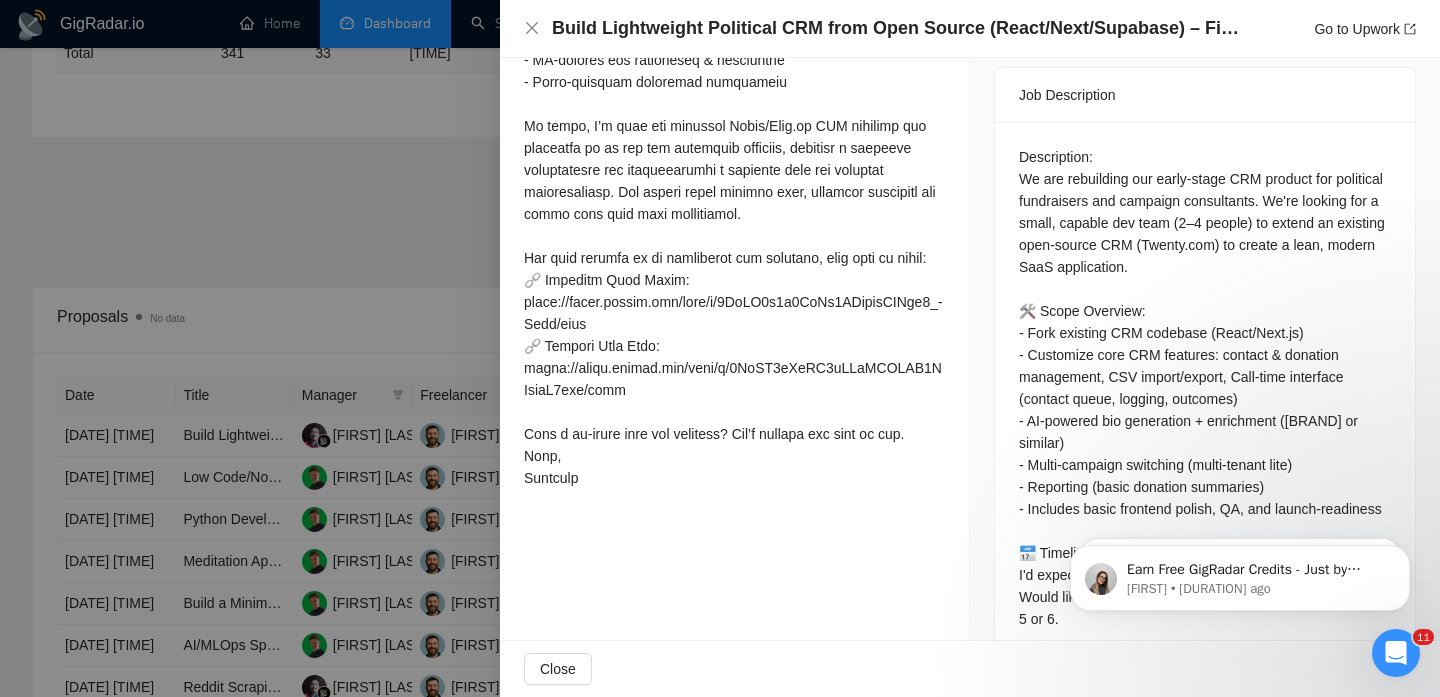 click on "Description:
We are rebuilding our early-stage CRM product for political fundraisers and campaign consultants. We're looking for a small, capable dev team (2–4 people) to extend an existing open-source CRM (Twenty.com) to create a lean, modern SaaS application.
🛠 Scope Overview:
- Fork existing CRM codebase (React/Next.js)
- Customize core CRM features: contact & donation management, CSV import/export, Call-time interface (contact queue, logging, outcomes)
- AI-powered bio generation + enrichment ([BRAND] or similar)
- Multi-campaign switching (multi-tenant lite)
- Reporting (basic donation summaries)
- Includes basic frontend polish, QA, and launch-readiness
📅 Timeline:
I'd expect this project to take no more than 10 weeks. Would like weekly demos and a working prototype by week 5 or 6.
💰 Budget:
Base price — $12K
Additional bonus available based on success criteria (e.g., onboarding 10 campaigns)" at bounding box center [1205, 454] 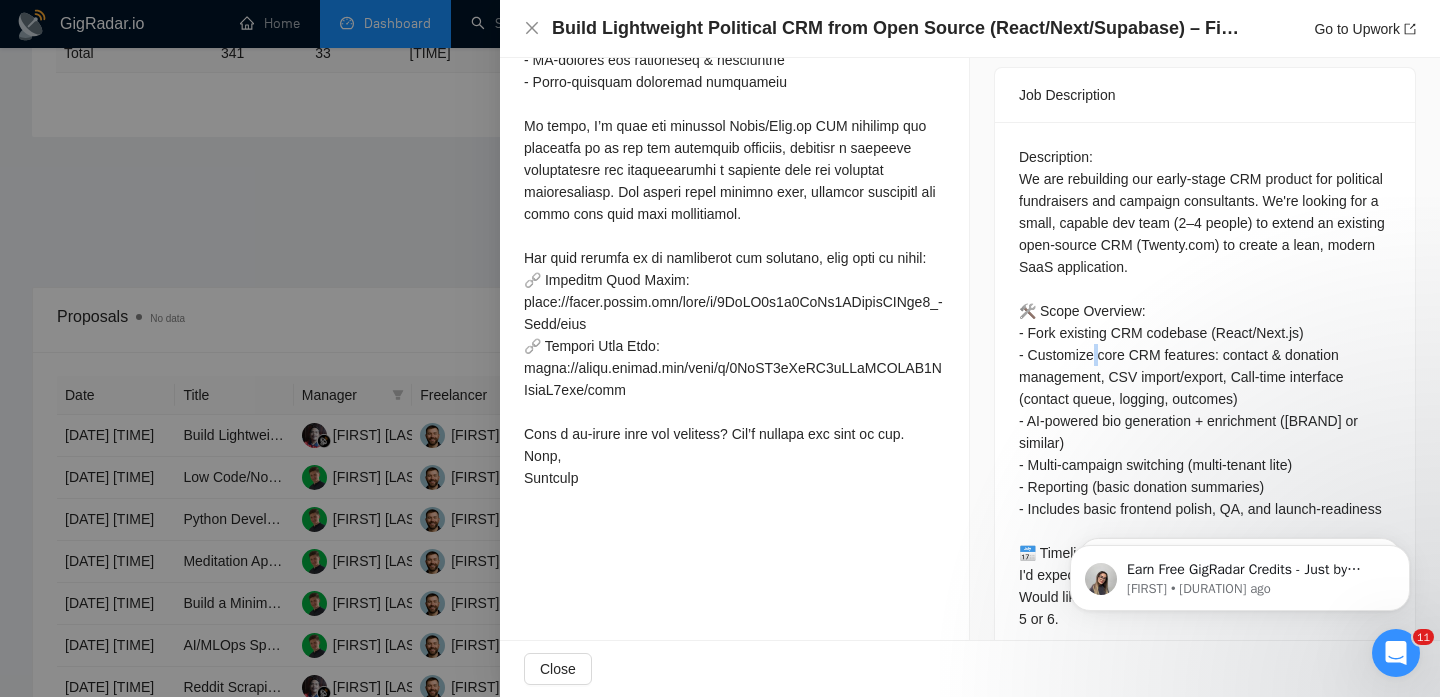 click on "Description:
We are rebuilding our early-stage CRM product for political fundraisers and campaign consultants. We're looking for a small, capable dev team (2–4 people) to extend an existing open-source CRM (Twenty.com) to create a lean, modern SaaS application.
🛠 Scope Overview:
- Fork existing CRM codebase (React/Next.js)
- Customize core CRM features: contact & donation management, CSV import/export, Call-time interface (contact queue, logging, outcomes)
- AI-powered bio generation + enrichment ([BRAND] or similar)
- Multi-campaign switching (multi-tenant lite)
- Reporting (basic donation summaries)
- Includes basic frontend polish, QA, and launch-readiness
📅 Timeline:
I'd expect this project to take no more than 10 weeks. Would like weekly demos and a working prototype by week 5 or 6.
💰 Budget:
Base price — $12K
Additional bonus available based on success criteria (e.g., onboarding 10 campaigns)" at bounding box center (1205, 454) 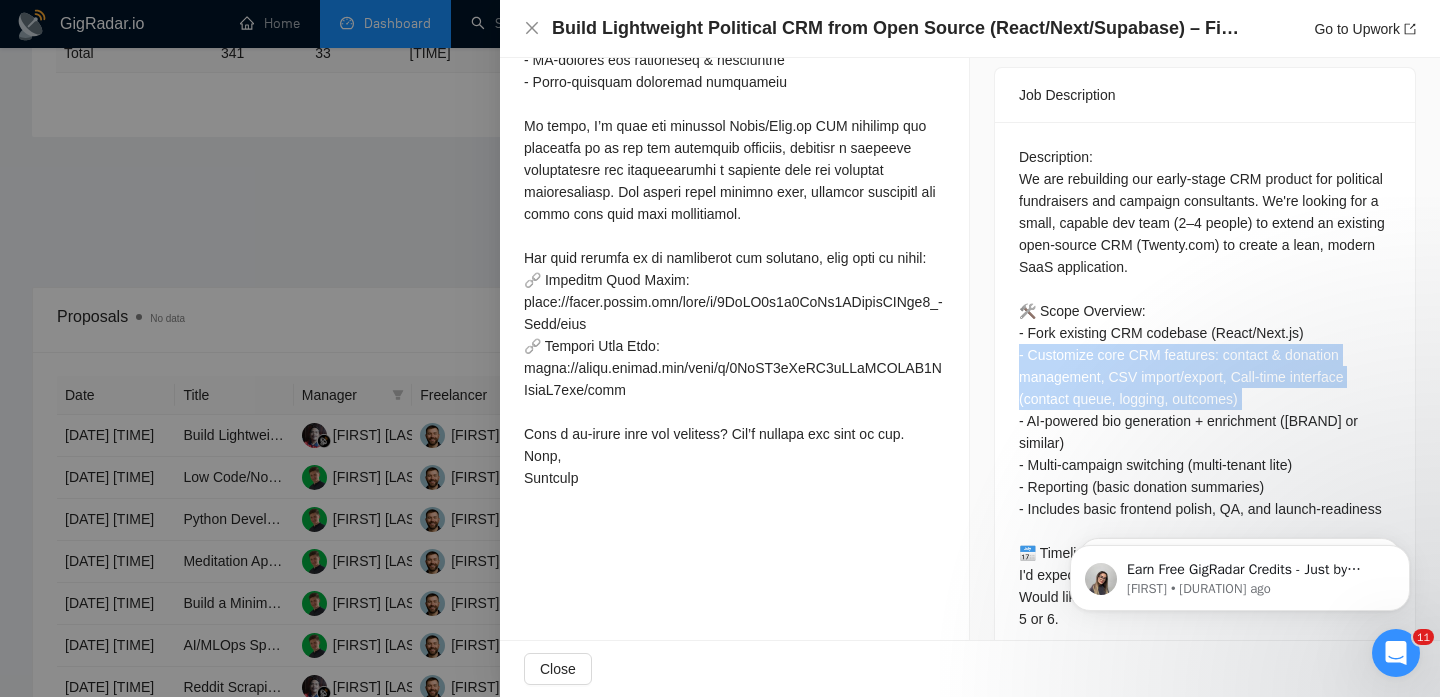 click on "Description:
We are rebuilding our early-stage CRM product for political fundraisers and campaign consultants. We're looking for a small, capable dev team (2–4 people) to extend an existing open-source CRM (Twenty.com) to create a lean, modern SaaS application.
🛠 Scope Overview:
- Fork existing CRM codebase (React/Next.js)
- Customize core CRM features: contact & donation management, CSV import/export, Call-time interface (contact queue, logging, outcomes)
- AI-powered bio generation + enrichment ([BRAND] or similar)
- Multi-campaign switching (multi-tenant lite)
- Reporting (basic donation summaries)
- Includes basic frontend polish, QA, and launch-readiness
📅 Timeline:
I'd expect this project to take no more than 10 weeks. Would like weekly demos and a working prototype by week 5 or 6.
💰 Budget:
Base price — $12K
Additional bonus available based on success criteria (e.g., onboarding 10 campaigns)" at bounding box center (1205, 454) 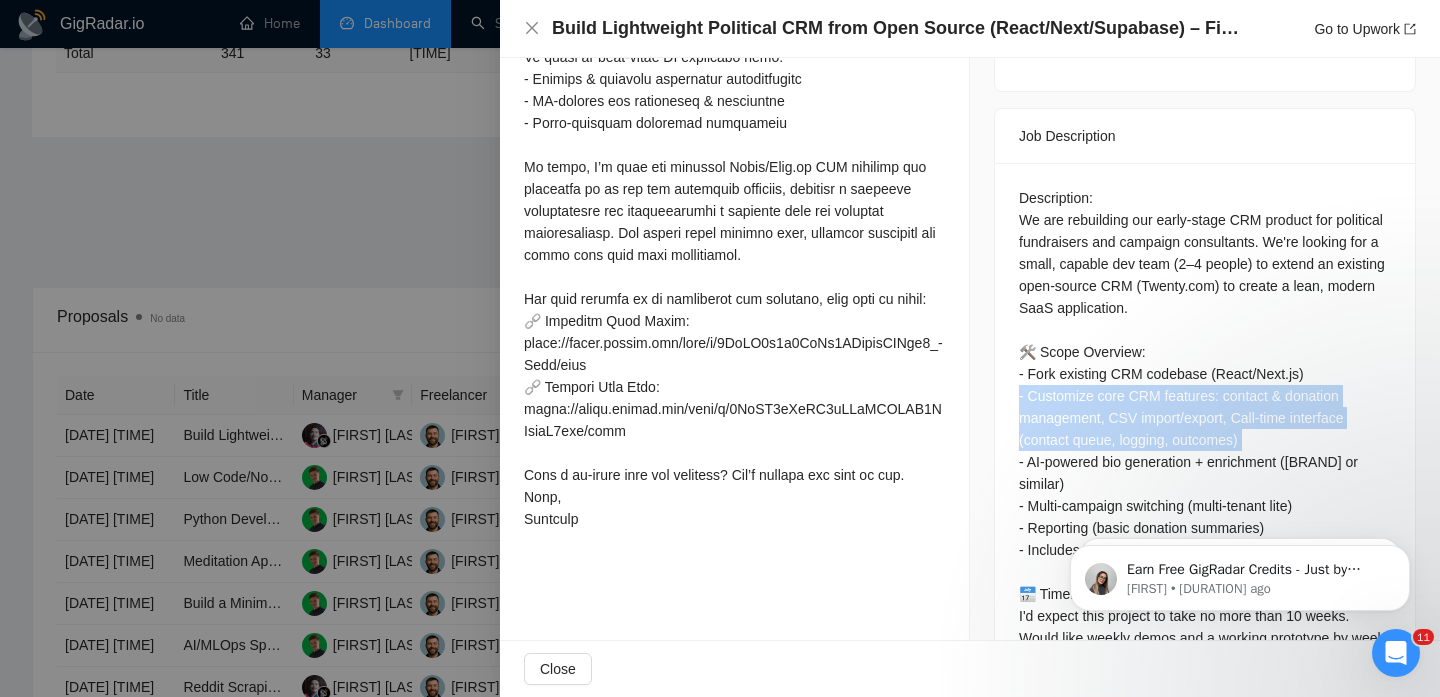 scroll, scrollTop: 742, scrollLeft: 0, axis: vertical 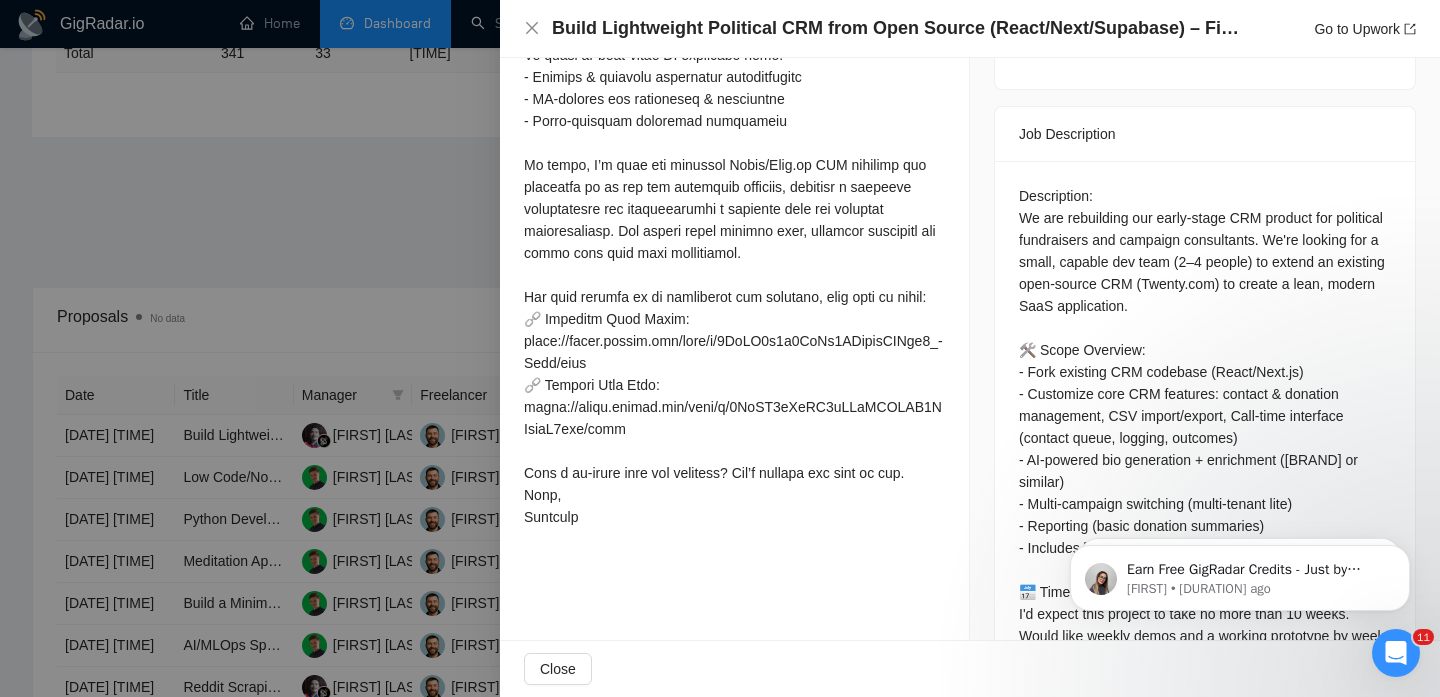 click on "Description:
We are rebuilding our early-stage CRM product for political fundraisers and campaign consultants. We're looking for a small, capable dev team (2–4 people) to extend an existing open-source CRM (Twenty.com) to create a lean, modern SaaS application.
🛠 Scope Overview:
- Fork existing CRM codebase (React/Next.js)
- Customize core CRM features: contact & donation management, CSV import/export, Call-time interface (contact queue, logging, outcomes)
- AI-powered bio generation + enrichment ([BRAND] or similar)
- Multi-campaign switching (multi-tenant lite)
- Reporting (basic donation summaries)
- Includes basic frontend polish, QA, and launch-readiness
📅 Timeline:
I'd expect this project to take no more than 10 weeks. Would like weekly demos and a working prototype by week 5 or 6.
💰 Budget:
Base price — $12K
Additional bonus available based on success criteria (e.g., onboarding 10 campaigns)" at bounding box center (1205, 493) 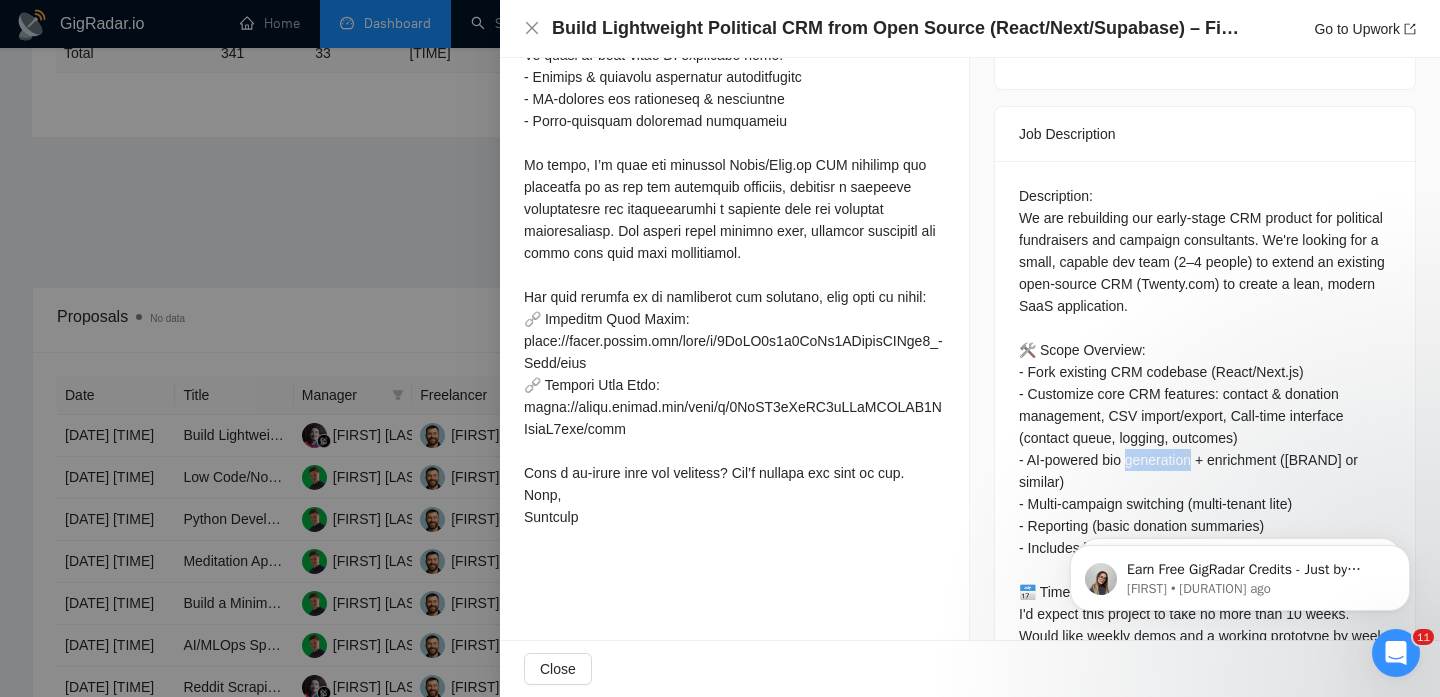 click on "Description:
We are rebuilding our early-stage CRM product for political fundraisers and campaign consultants. We're looking for a small, capable dev team (2–4 people) to extend an existing open-source CRM (Twenty.com) to create a lean, modern SaaS application.
🛠 Scope Overview:
- Fork existing CRM codebase (React/Next.js)
- Customize core CRM features: contact & donation management, CSV import/export, Call-time interface (contact queue, logging, outcomes)
- AI-powered bio generation + enrichment ([BRAND] or similar)
- Multi-campaign switching (multi-tenant lite)
- Reporting (basic donation summaries)
- Includes basic frontend polish, QA, and launch-readiness
📅 Timeline:
I'd expect this project to take no more than 10 weeks. Would like weekly demos and a working prototype by week 5 or 6.
💰 Budget:
Base price — $12K
Additional bonus available based on success criteria (e.g., onboarding 10 campaigns)" at bounding box center [1205, 493] 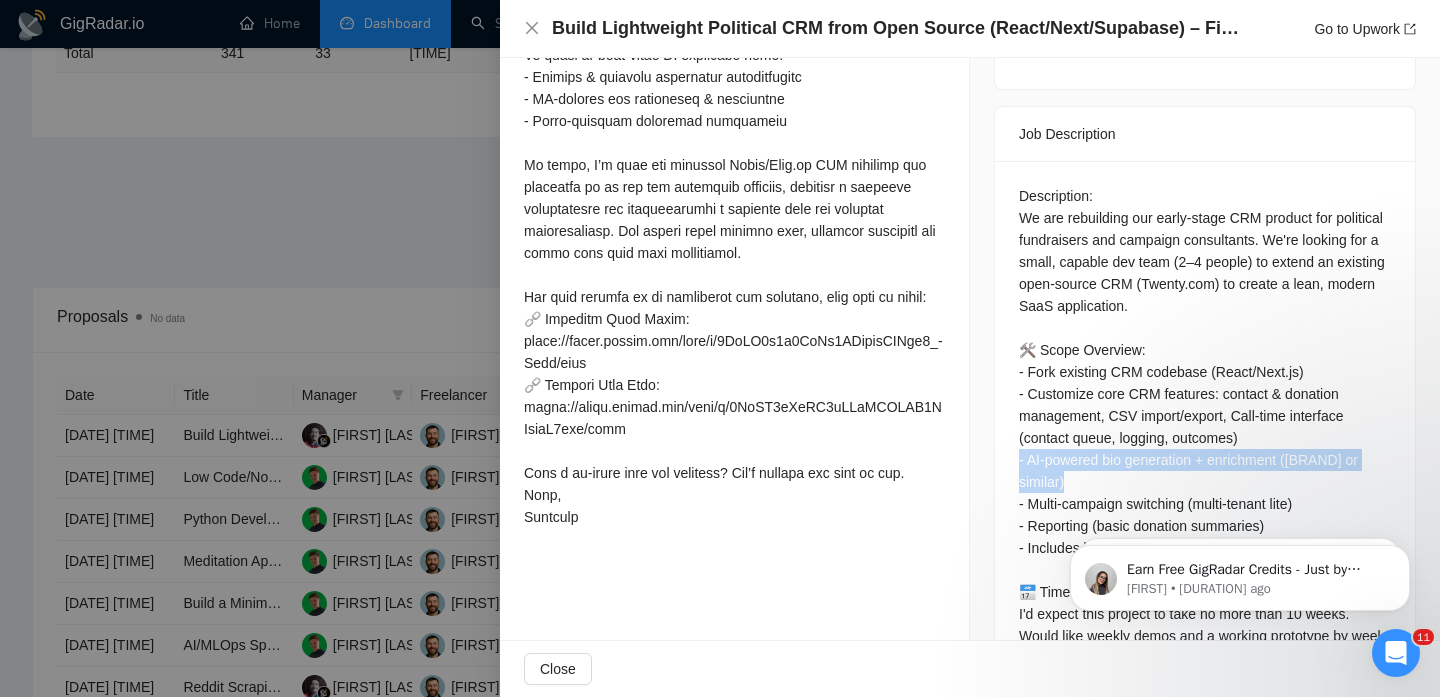 click on "Description:
We are rebuilding our early-stage CRM product for political fundraisers and campaign consultants. We're looking for a small, capable dev team (2–4 people) to extend an existing open-source CRM (Twenty.com) to create a lean, modern SaaS application.
🛠 Scope Overview:
- Fork existing CRM codebase (React/Next.js)
- Customize core CRM features: contact & donation management, CSV import/export, Call-time interface (contact queue, logging, outcomes)
- AI-powered bio generation + enrichment ([BRAND] or similar)
- Multi-campaign switching (multi-tenant lite)
- Reporting (basic donation summaries)
- Includes basic frontend polish, QA, and launch-readiness
📅 Timeline:
I'd expect this project to take no more than 10 weeks. Would like weekly demos and a working prototype by week 5 or 6.
💰 Budget:
Base price — $12K
Additional bonus available based on success criteria (e.g., onboarding 10 campaigns)" at bounding box center [1205, 493] 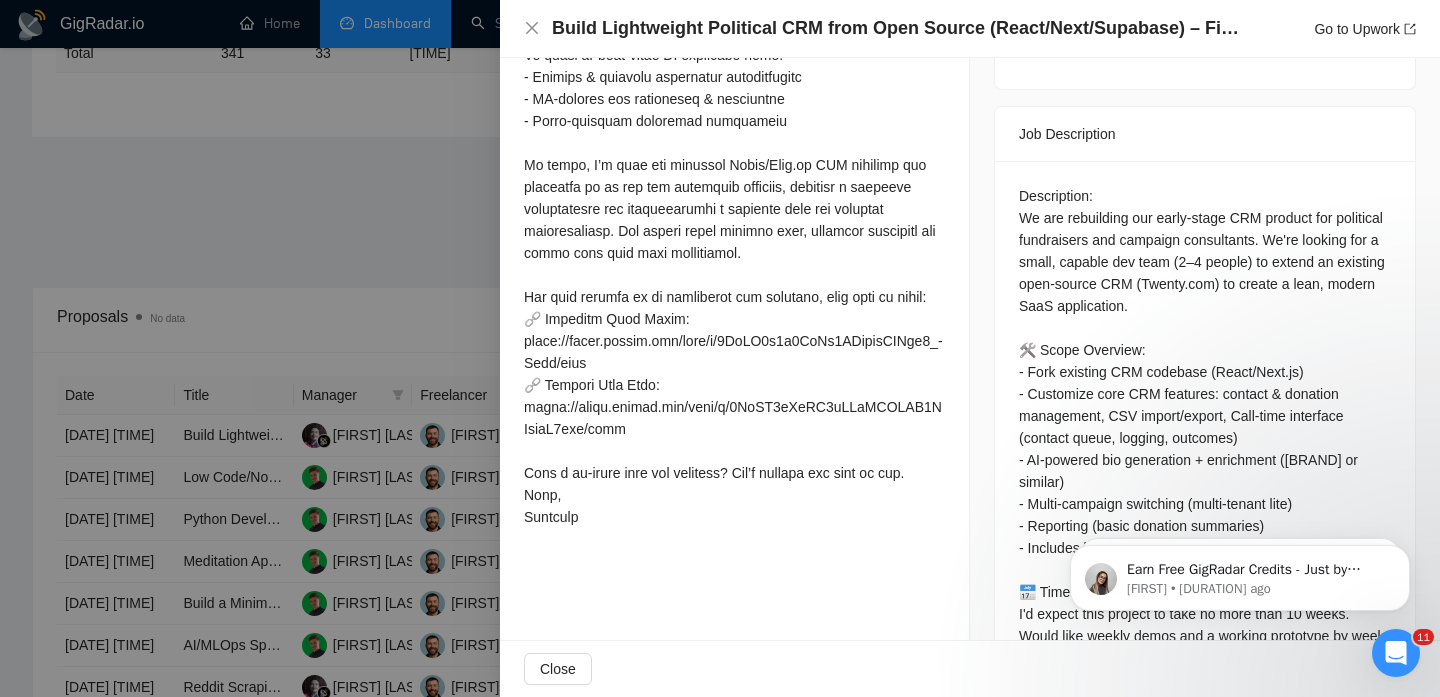 click at bounding box center [1240, 573] 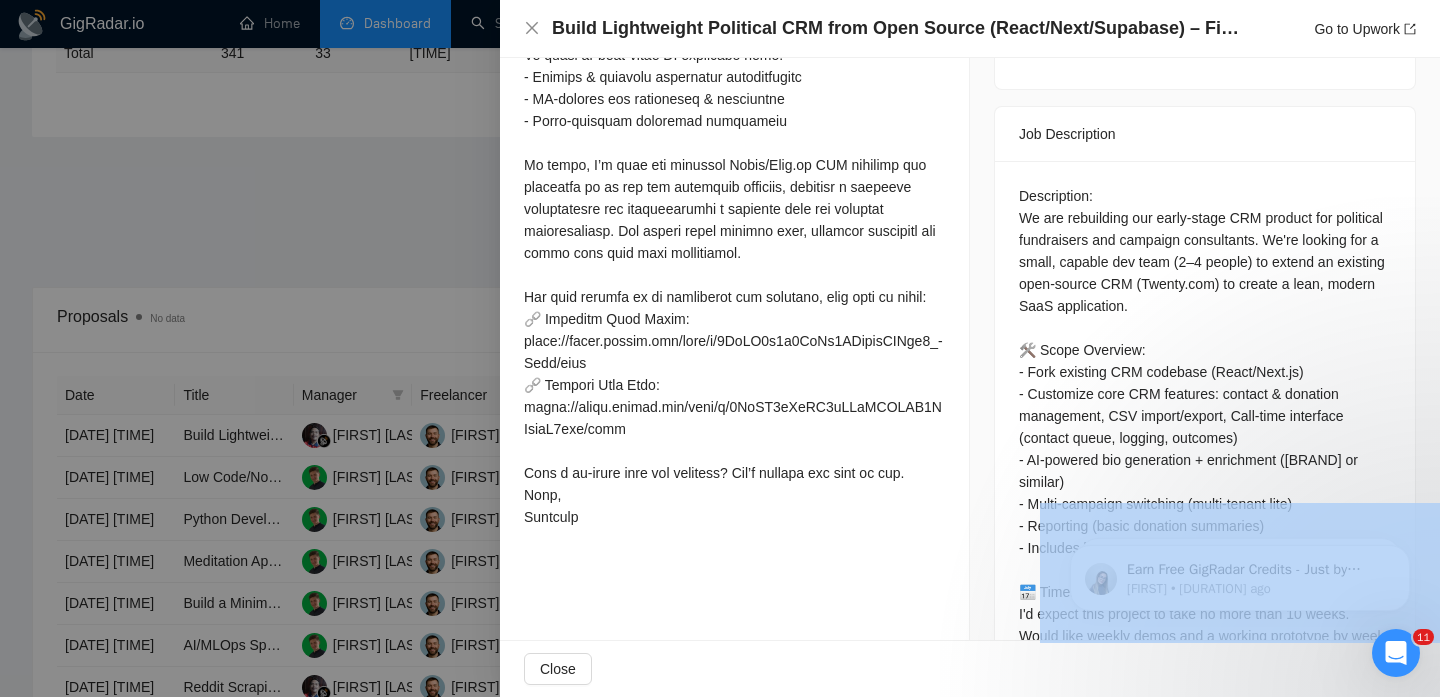 click at bounding box center (1240, 573) 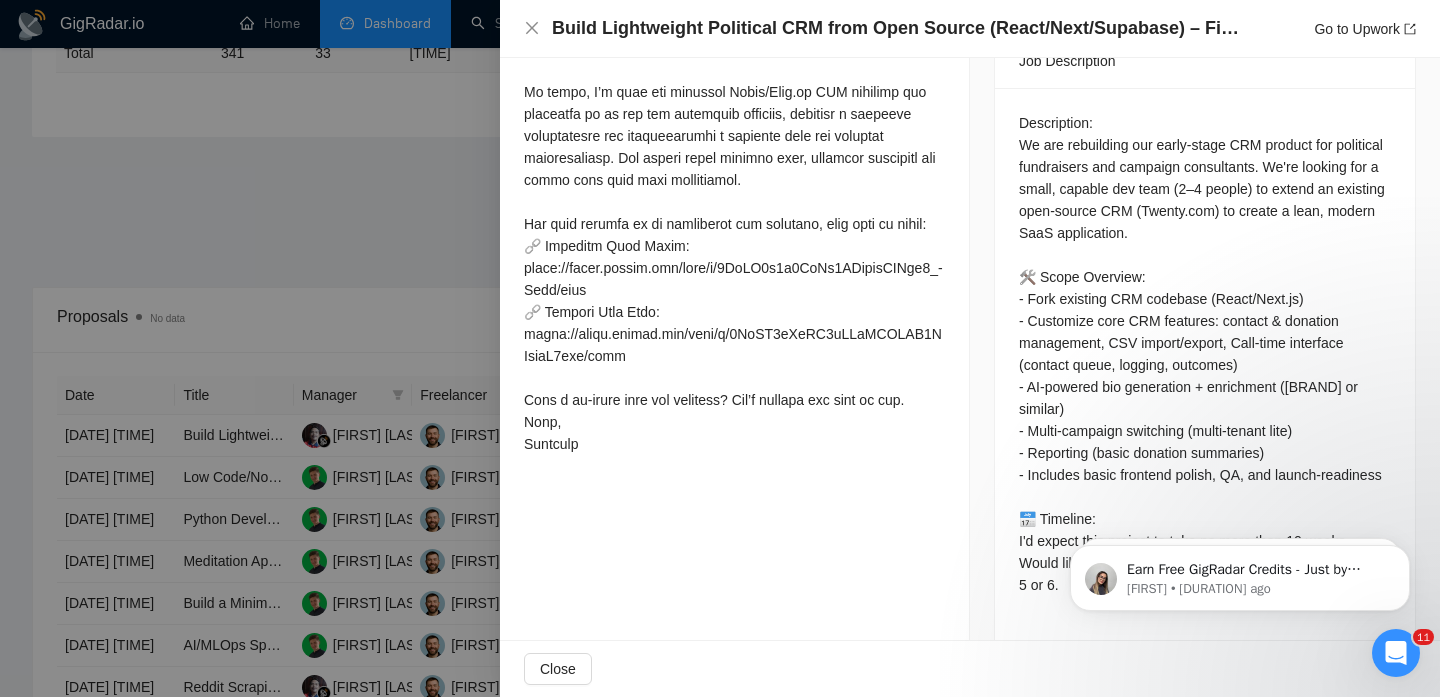 scroll, scrollTop: 816, scrollLeft: 0, axis: vertical 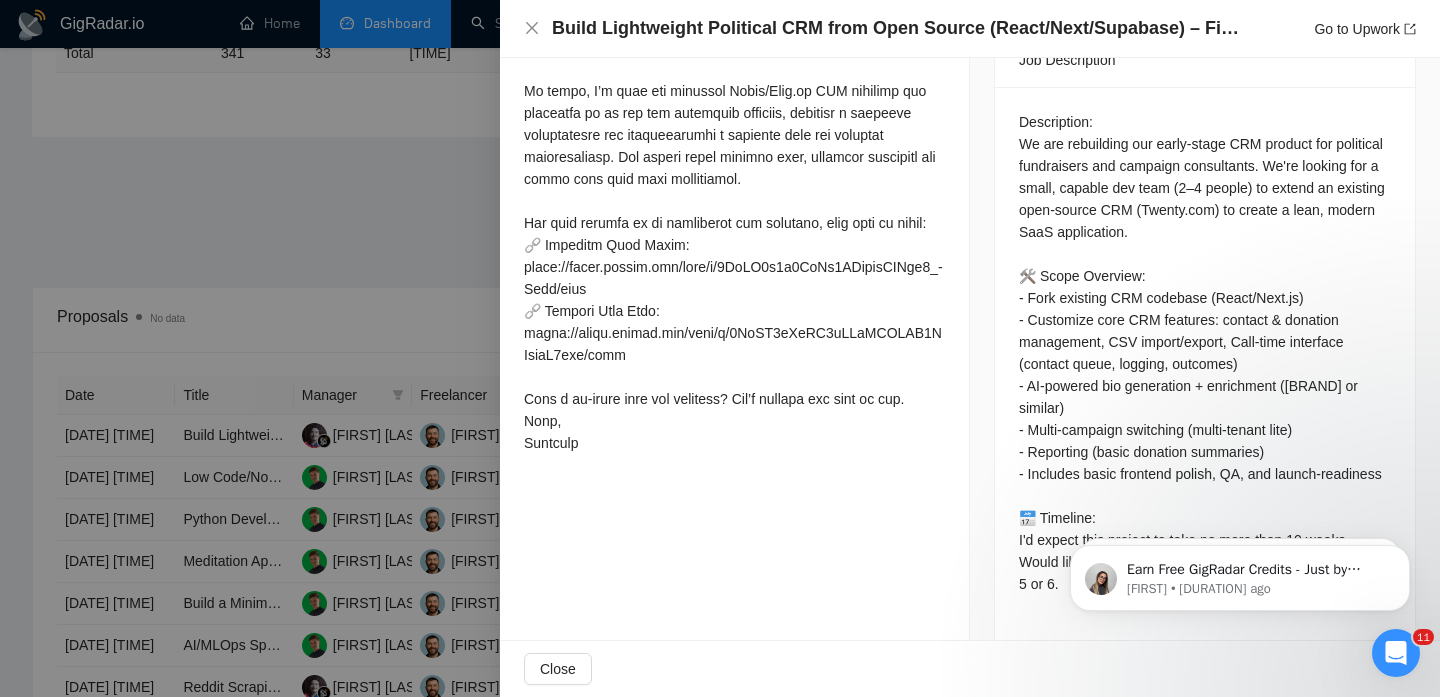 click on "Description:
We are rebuilding our early-stage CRM product for political fundraisers and campaign consultants. We're looking for a small, capable dev team (2–4 people) to extend an existing open-source CRM (Twenty.com) to create a lean, modern SaaS application.
🛠 Scope Overview:
- Fork existing CRM codebase (React/Next.js)
- Customize core CRM features: contact & donation management, CSV import/export, Call-time interface (contact queue, logging, outcomes)
- AI-powered bio generation + enrichment ([BRAND] or similar)
- Multi-campaign switching (multi-tenant lite)
- Reporting (basic donation summaries)
- Includes basic frontend polish, QA, and launch-readiness
📅 Timeline:
I'd expect this project to take no more than 10 weeks. Would like weekly demos and a working prototype by week 5 or 6.
💰 Budget:
Base price — $12K
Additional bonus available based on success criteria (e.g., onboarding 10 campaigns)" at bounding box center [1205, 419] 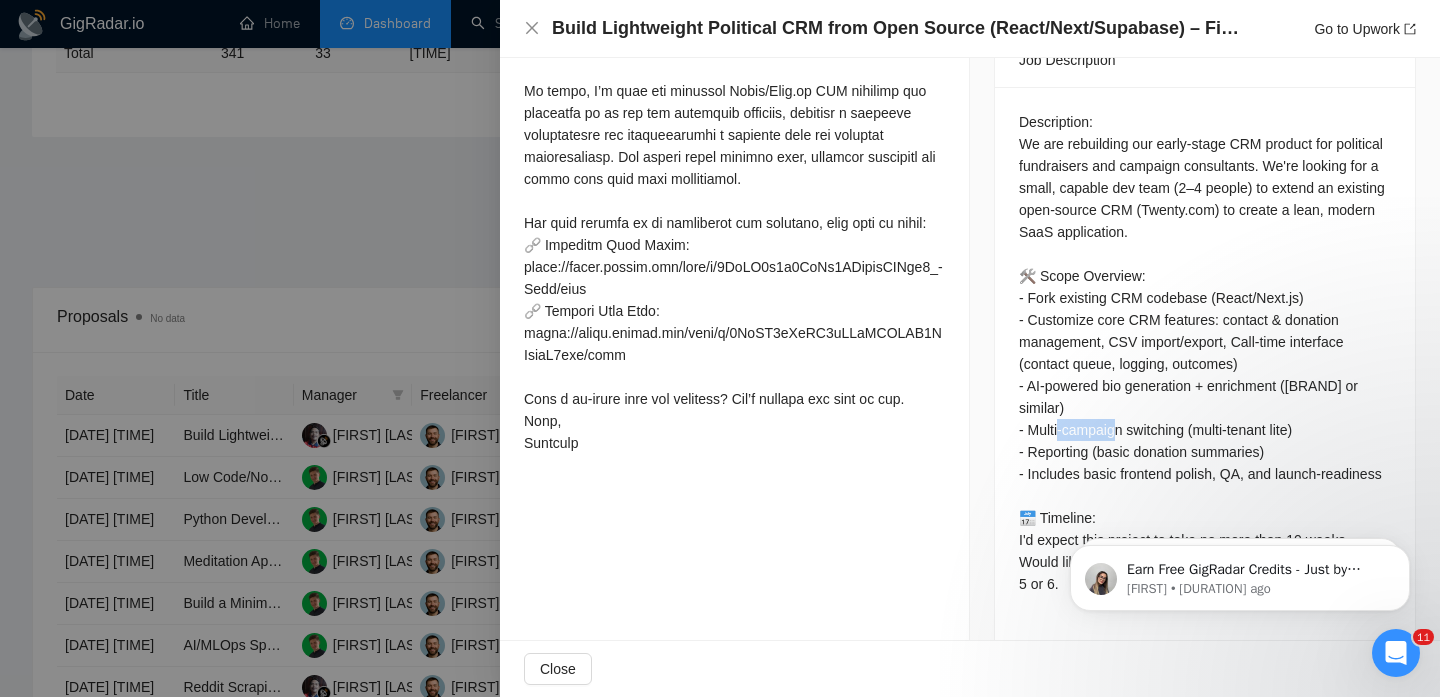 click on "Description:
We are rebuilding our early-stage CRM product for political fundraisers and campaign consultants. We're looking for a small, capable dev team (2–4 people) to extend an existing open-source CRM (Twenty.com) to create a lean, modern SaaS application.
🛠 Scope Overview:
- Fork existing CRM codebase (React/Next.js)
- Customize core CRM features: contact & donation management, CSV import/export, Call-time interface (contact queue, logging, outcomes)
- AI-powered bio generation + enrichment ([BRAND] or similar)
- Multi-campaign switching (multi-tenant lite)
- Reporting (basic donation summaries)
- Includes basic frontend polish, QA, and launch-readiness
📅 Timeline:
I'd expect this project to take no more than 10 weeks. Would like weekly demos and a working prototype by week 5 or 6.
💰 Budget:
Base price — $12K
Additional bonus available based on success criteria (e.g., onboarding 10 campaigns)" at bounding box center (1205, 419) 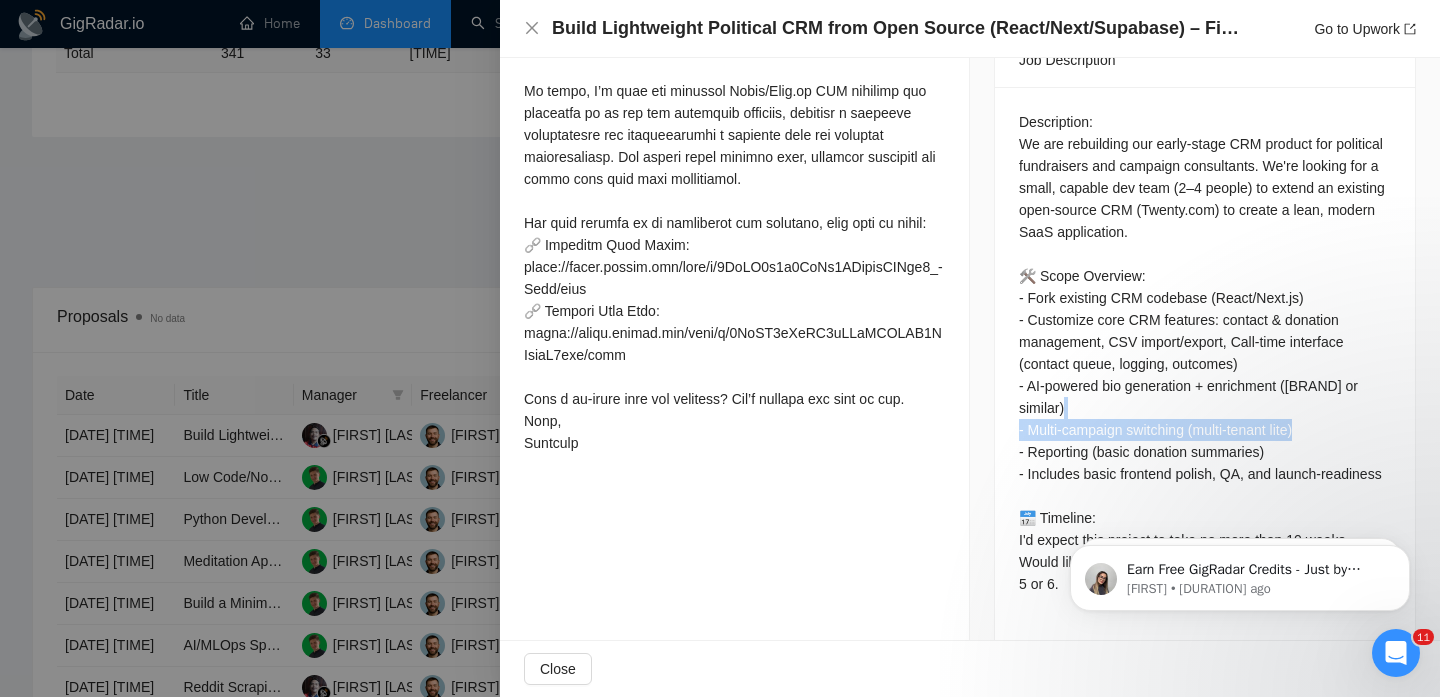 click on "Description:
We are rebuilding our early-stage CRM product for political fundraisers and campaign consultants. We're looking for a small, capable dev team (2–4 people) to extend an existing open-source CRM (Twenty.com) to create a lean, modern SaaS application.
🛠 Scope Overview:
- Fork existing CRM codebase (React/Next.js)
- Customize core CRM features: contact & donation management, CSV import/export, Call-time interface (contact queue, logging, outcomes)
- AI-powered bio generation + enrichment ([BRAND] or similar)
- Multi-campaign switching (multi-tenant lite)
- Reporting (basic donation summaries)
- Includes basic frontend polish, QA, and launch-readiness
📅 Timeline:
I'd expect this project to take no more than 10 weeks. Would like weekly demos and a working prototype by week 5 or 6.
💰 Budget:
Base price — $12K
Additional bonus available based on success criteria (e.g., onboarding 10 campaigns)" at bounding box center (1205, 419) 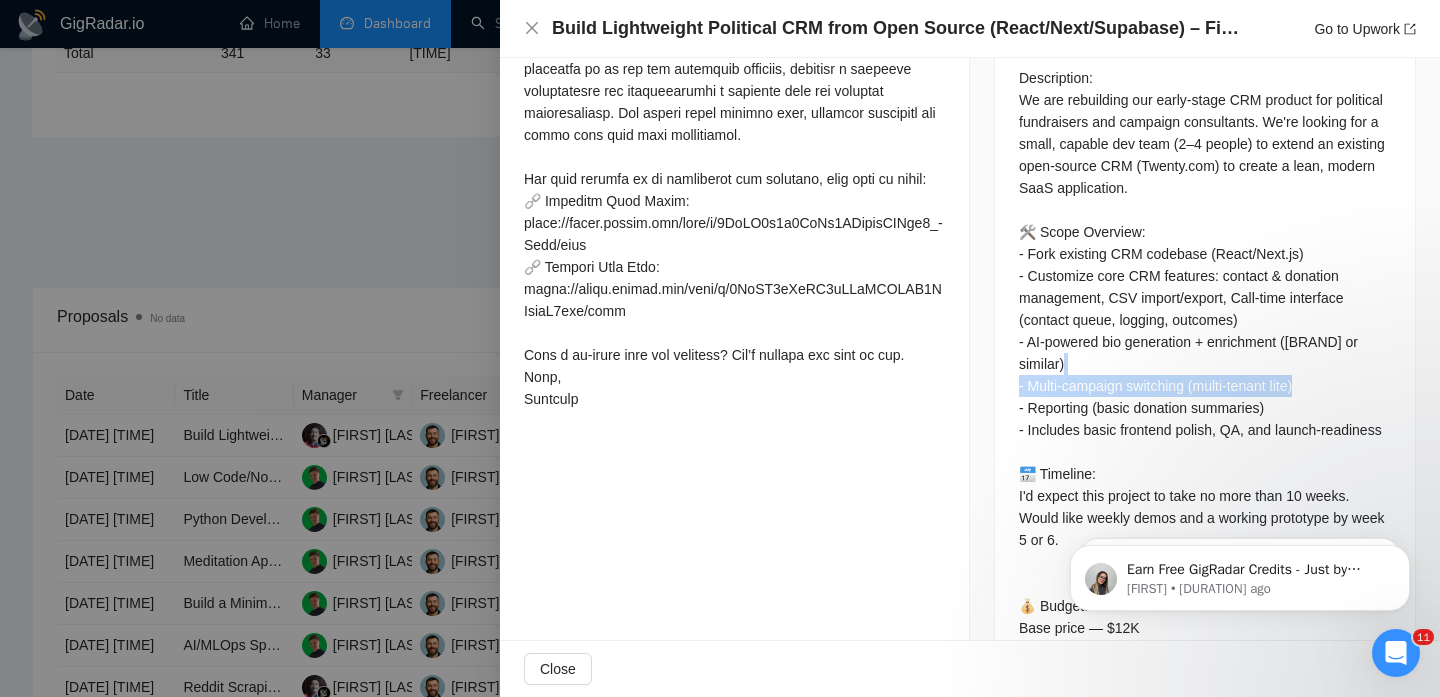 scroll, scrollTop: 863, scrollLeft: 0, axis: vertical 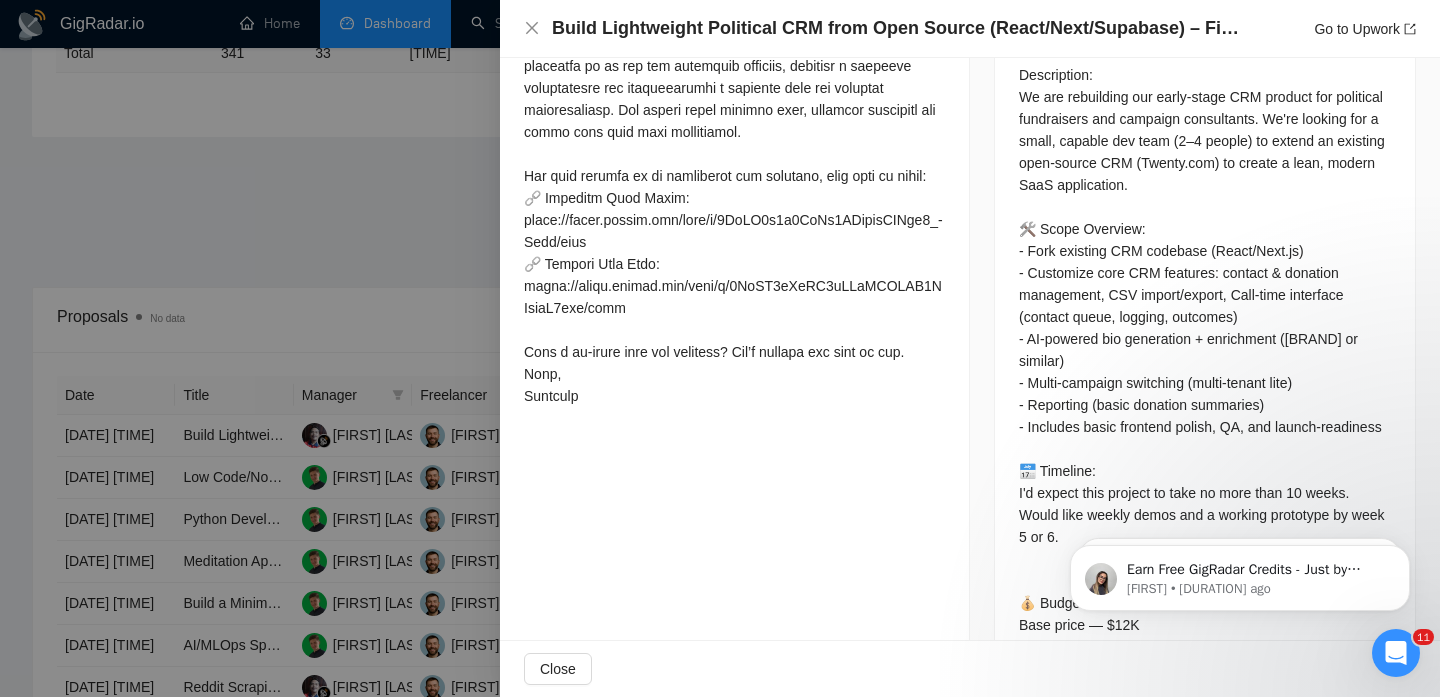 click on "Description:
We are rebuilding our early-stage CRM product for political fundraisers and campaign consultants. We're looking for a small, capable dev team (2–4 people) to extend an existing open-source CRM (Twenty.com) to create a lean, modern SaaS application.
🛠 Scope Overview:
- Fork existing CRM codebase (React/Next.js)
- Customize core CRM features: contact & donation management, CSV import/export, Call-time interface (contact queue, logging, outcomes)
- AI-powered bio generation + enrichment ([BRAND] or similar)
- Multi-campaign switching (multi-tenant lite)
- Reporting (basic donation summaries)
- Includes basic frontend polish, QA, and launch-readiness
📅 Timeline:
I'd expect this project to take no more than 10 weeks. Would like weekly demos and a working prototype by week 5 or 6.
💰 Budget:
Base price — $12K
Additional bonus available based on success criteria (e.g., onboarding 10 campaigns)" at bounding box center (1205, 372) 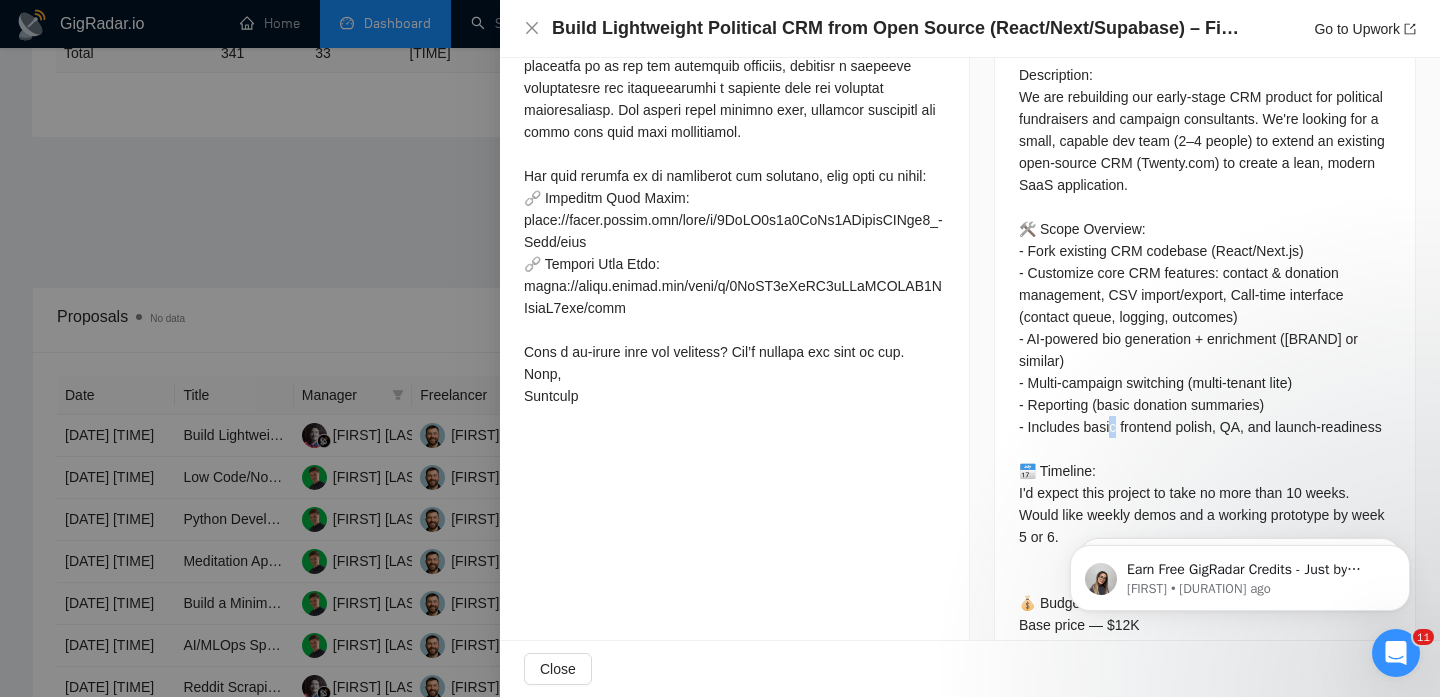 click on "Description:
We are rebuilding our early-stage CRM product for political fundraisers and campaign consultants. We're looking for a small, capable dev team (2–4 people) to extend an existing open-source CRM (Twenty.com) to create a lean, modern SaaS application.
🛠 Scope Overview:
- Fork existing CRM codebase (React/Next.js)
- Customize core CRM features: contact & donation management, CSV import/export, Call-time interface (contact queue, logging, outcomes)
- AI-powered bio generation + enrichment ([BRAND] or similar)
- Multi-campaign switching (multi-tenant lite)
- Reporting (basic donation summaries)
- Includes basic frontend polish, QA, and launch-readiness
📅 Timeline:
I'd expect this project to take no more than 10 weeks. Would like weekly demos and a working prototype by week 5 or 6.
💰 Budget:
Base price — $12K
Additional bonus available based on success criteria (e.g., onboarding 10 campaigns)" at bounding box center [1205, 372] 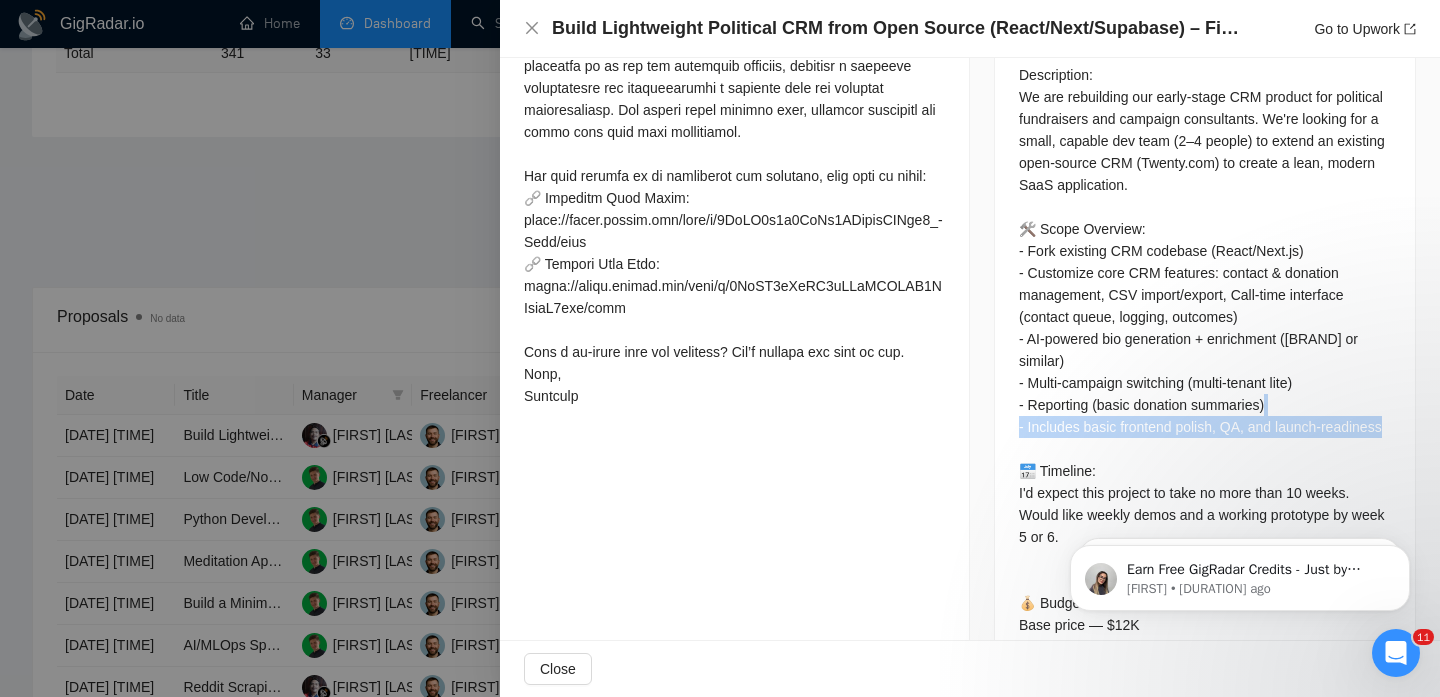click on "Description:
We are rebuilding our early-stage CRM product for political fundraisers and campaign consultants. We're looking for a small, capable dev team (2–4 people) to extend an existing open-source CRM (Twenty.com) to create a lean, modern SaaS application.
🛠 Scope Overview:
- Fork existing CRM codebase (React/Next.js)
- Customize core CRM features: contact & donation management, CSV import/export, Call-time interface (contact queue, logging, outcomes)
- AI-powered bio generation + enrichment ([BRAND] or similar)
- Multi-campaign switching (multi-tenant lite)
- Reporting (basic donation summaries)
- Includes basic frontend polish, QA, and launch-readiness
📅 Timeline:
I'd expect this project to take no more than 10 weeks. Would like weekly demos and a working prototype by week 5 or 6.
💰 Budget:
Base price — $12K
Additional bonus available based on success criteria (e.g., onboarding 10 campaigns)" at bounding box center [1205, 372] 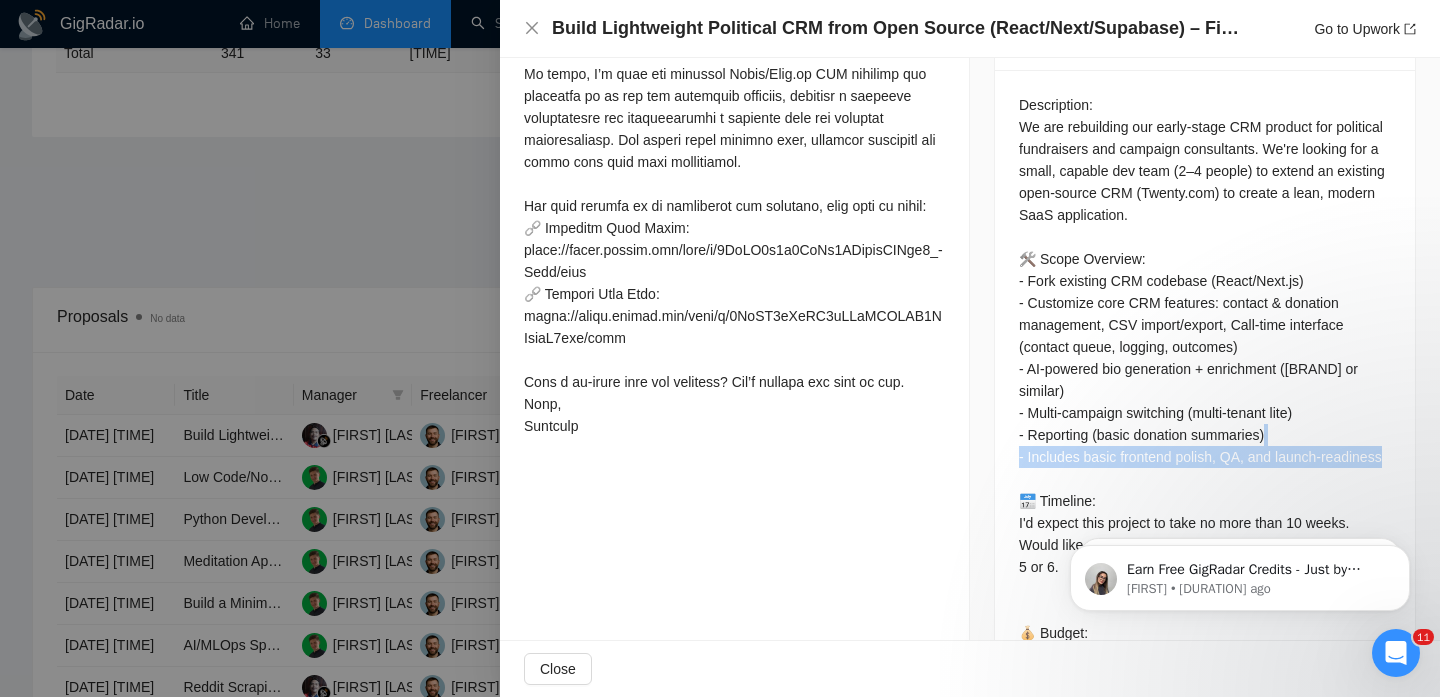 scroll, scrollTop: 831, scrollLeft: 0, axis: vertical 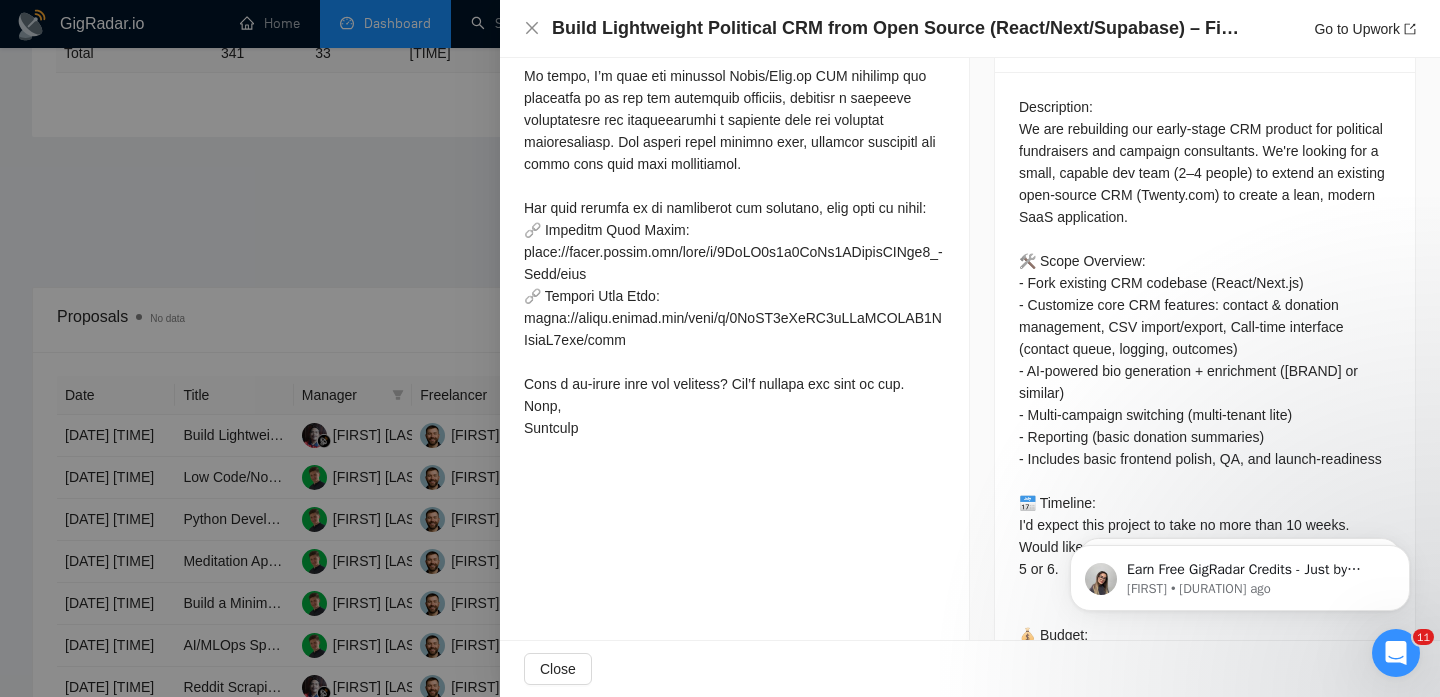 click on "Description:
We are rebuilding our early-stage CRM product for political fundraisers and campaign consultants. We're looking for a small, capable dev team (2–4 people) to extend an existing open-source CRM (Twenty.com) to create a lean, modern SaaS application.
🛠 Scope Overview:
- Fork existing CRM codebase (React/Next.js)
- Customize core CRM features: contact & donation management, CSV import/export, Call-time interface (contact queue, logging, outcomes)
- AI-powered bio generation + enrichment ([BRAND] or similar)
- Multi-campaign switching (multi-tenant lite)
- Reporting (basic donation summaries)
- Includes basic frontend polish, QA, and launch-readiness
📅 Timeline:
I'd expect this project to take no more than 10 weeks. Would like weekly demos and a working prototype by week 5 or 6.
💰 Budget:
Base price — $12K
Additional bonus available based on success criteria (e.g., onboarding 10 campaigns)" at bounding box center (1205, 404) 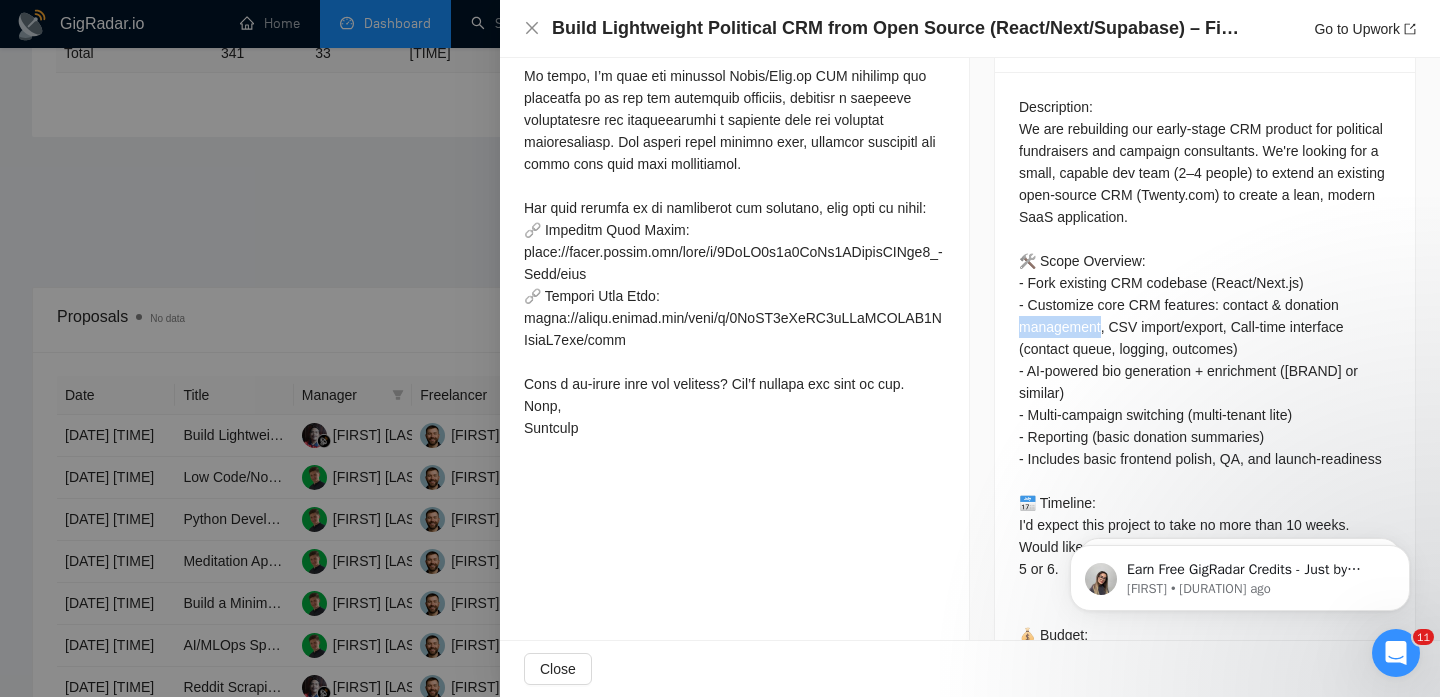 click on "Description:
We are rebuilding our early-stage CRM product for political fundraisers and campaign consultants. We're looking for a small, capable dev team (2–4 people) to extend an existing open-source CRM (Twenty.com) to create a lean, modern SaaS application.
🛠 Scope Overview:
- Fork existing CRM codebase (React/Next.js)
- Customize core CRM features: contact & donation management, CSV import/export, Call-time interface (contact queue, logging, outcomes)
- AI-powered bio generation + enrichment ([BRAND] or similar)
- Multi-campaign switching (multi-tenant lite)
- Reporting (basic donation summaries)
- Includes basic frontend polish, QA, and launch-readiness
📅 Timeline:
I'd expect this project to take no more than 10 weeks. Would like weekly demos and a working prototype by week 5 or 6.
💰 Budget:
Base price — $12K
Additional bonus available based on success criteria (e.g., onboarding 10 campaigns)" at bounding box center (1205, 404) 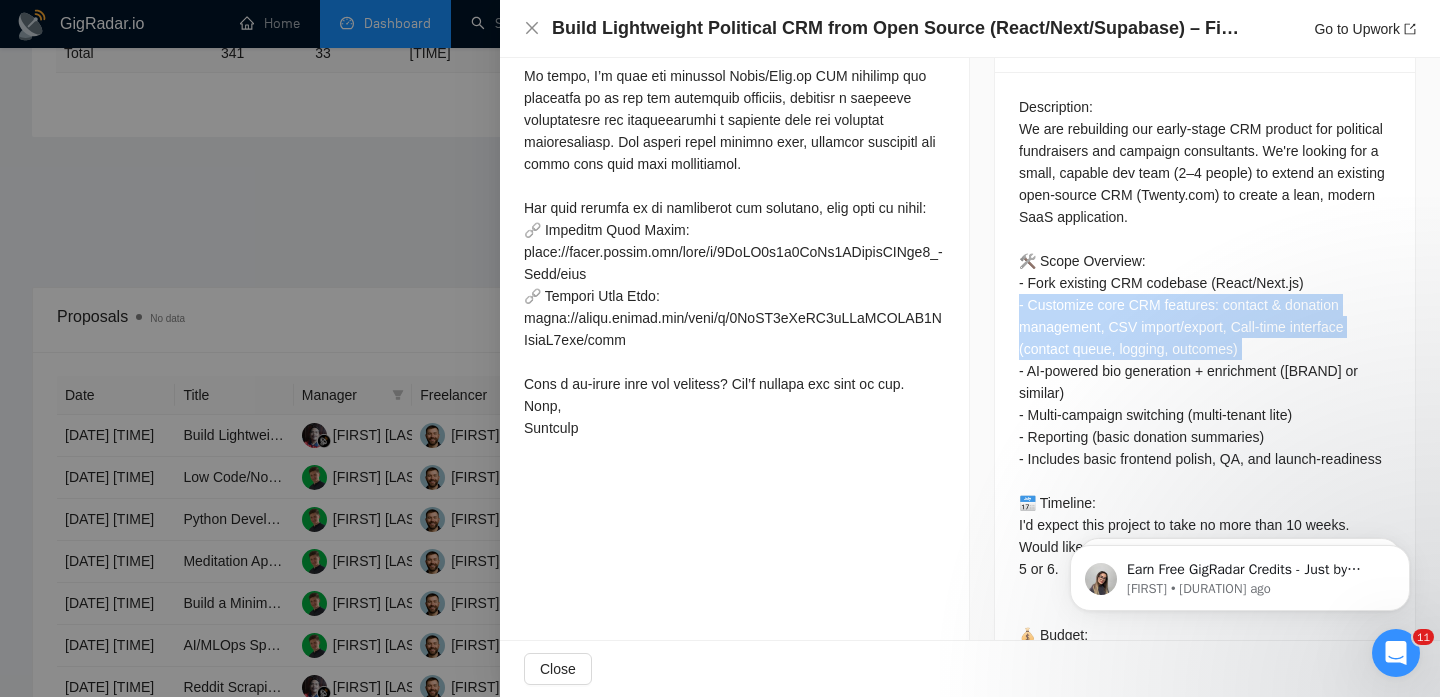 click on "Description:
We are rebuilding our early-stage CRM product for political fundraisers and campaign consultants. We're looking for a small, capable dev team (2–4 people) to extend an existing open-source CRM (Twenty.com) to create a lean, modern SaaS application.
🛠 Scope Overview:
- Fork existing CRM codebase (React/Next.js)
- Customize core CRM features: contact & donation management, CSV import/export, Call-time interface (contact queue, logging, outcomes)
- AI-powered bio generation + enrichment ([BRAND] or similar)
- Multi-campaign switching (multi-tenant lite)
- Reporting (basic donation summaries)
- Includes basic frontend polish, QA, and launch-readiness
📅 Timeline:
I'd expect this project to take no more than 10 weeks. Would like weekly demos and a working prototype by week 5 or 6.
💰 Budget:
Base price — $12K
Additional bonus available based on success criteria (e.g., onboarding 10 campaigns)" at bounding box center (1205, 404) 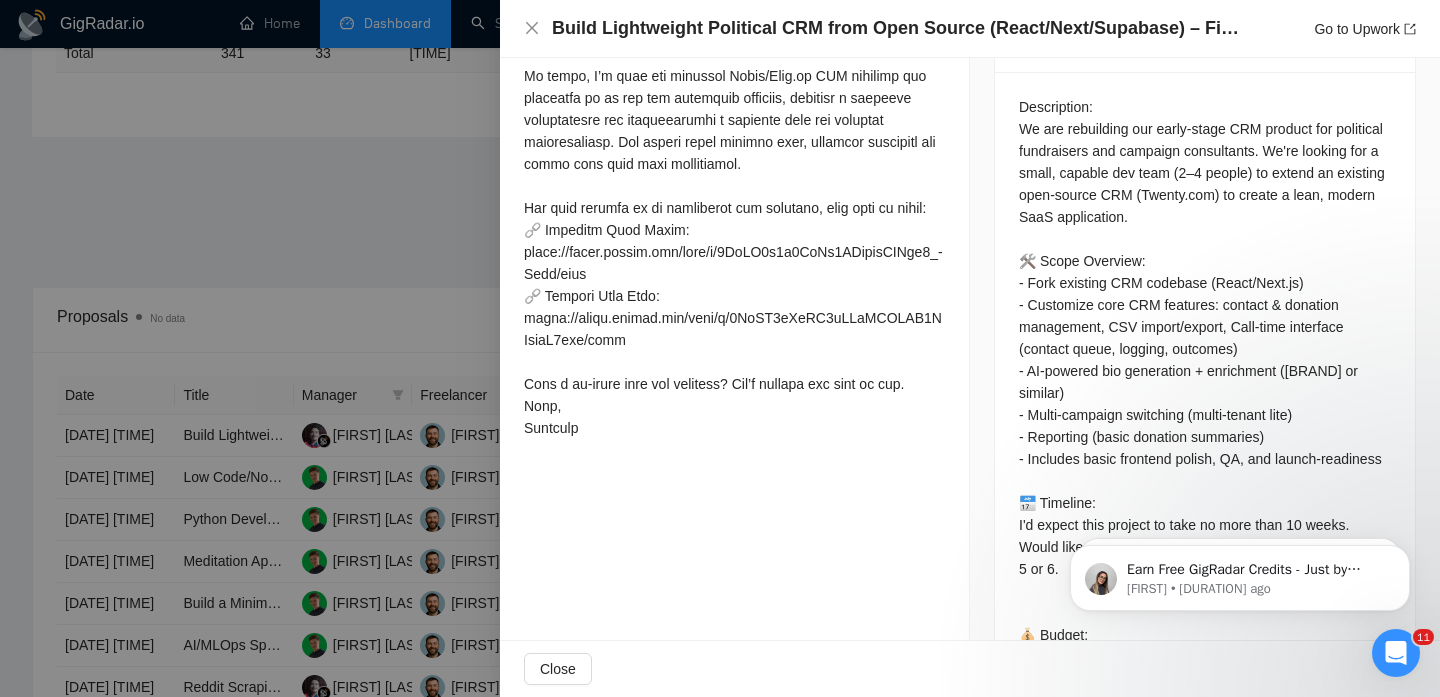 click on "Description:
We are rebuilding our early-stage CRM product for political fundraisers and campaign consultants. We're looking for a small, capable dev team (2–4 people) to extend an existing open-source CRM (Twenty.com) to create a lean, modern SaaS application.
🛠 Scope Overview:
- Fork existing CRM codebase (React/Next.js)
- Customize core CRM features: contact & donation management, CSV import/export, Call-time interface (contact queue, logging, outcomes)
- AI-powered bio generation + enrichment ([BRAND] or similar)
- Multi-campaign switching (multi-tenant lite)
- Reporting (basic donation summaries)
- Includes basic frontend polish, QA, and launch-readiness
📅 Timeline:
I'd expect this project to take no more than 10 weeks. Would like weekly demos and a working prototype by week 5 or 6.
💰 Budget:
Base price — $12K
Additional bonus available based on success criteria (e.g., onboarding 10 campaigns)" at bounding box center (1205, 404) 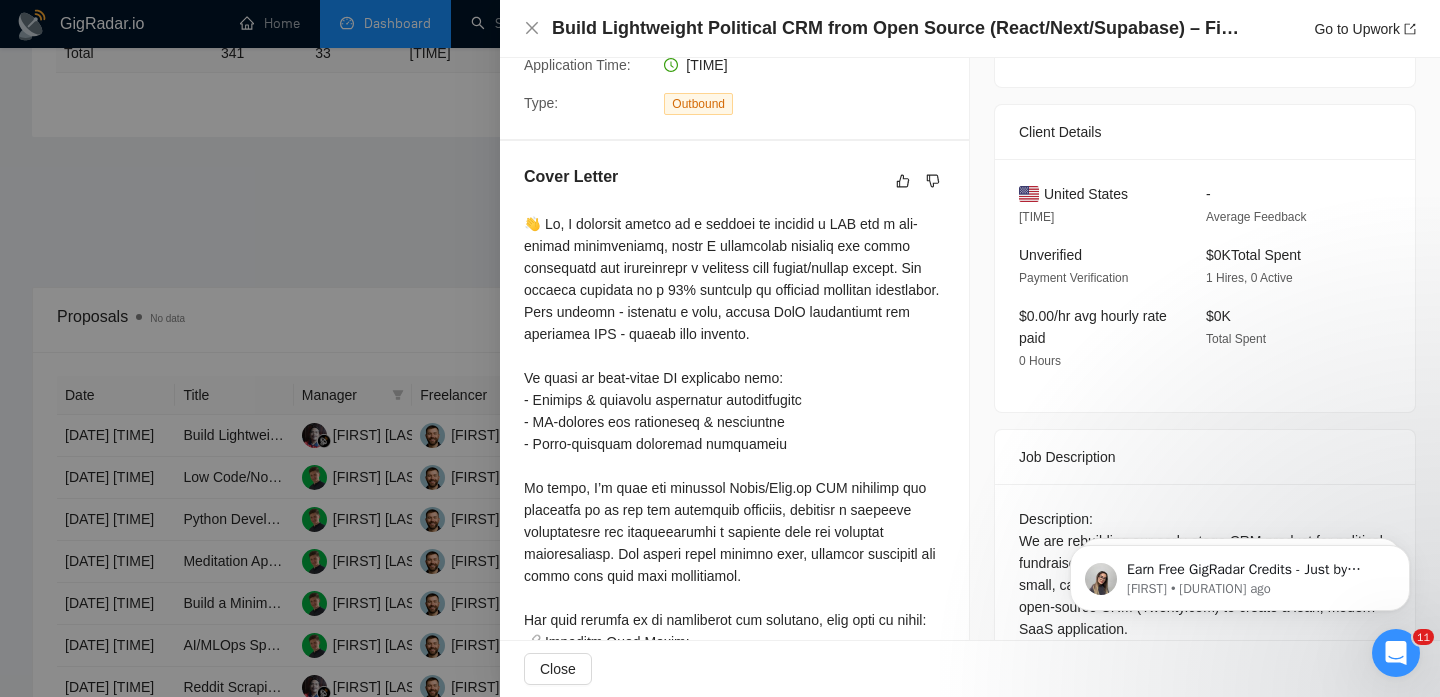 scroll, scrollTop: 310, scrollLeft: 0, axis: vertical 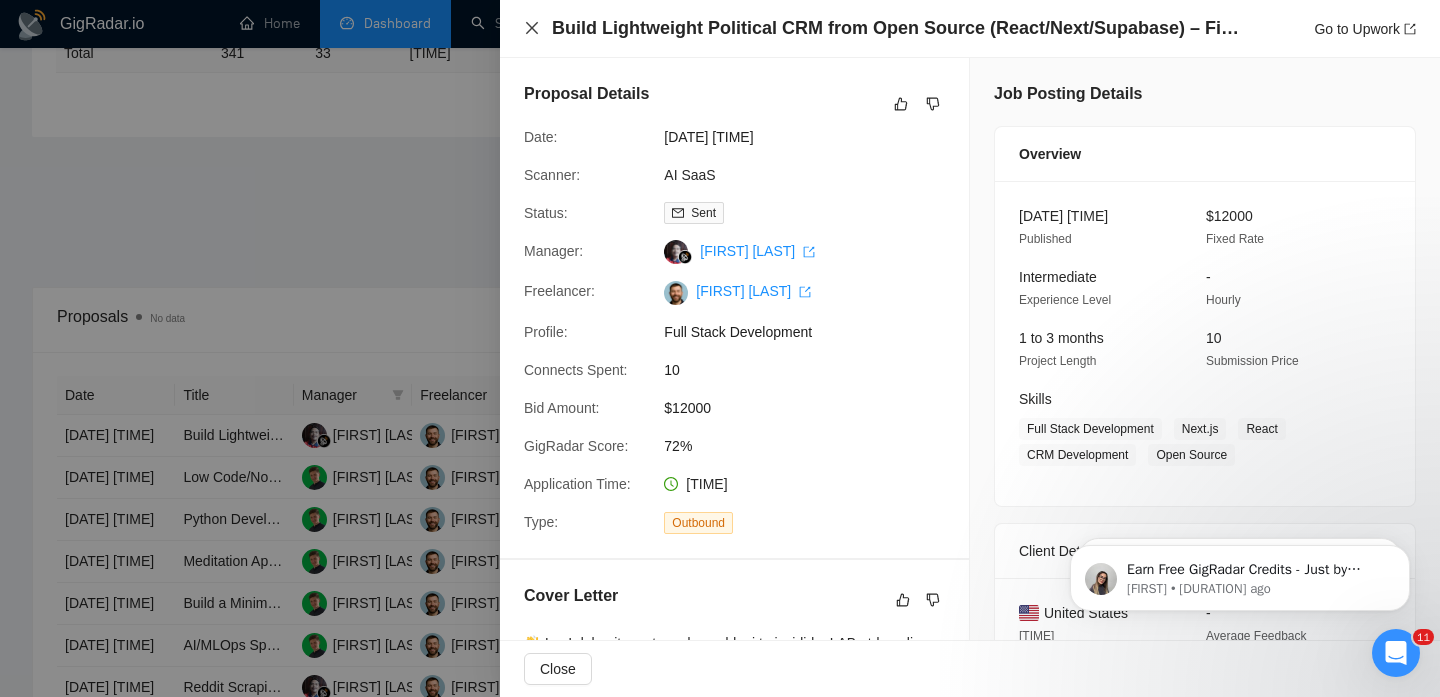click 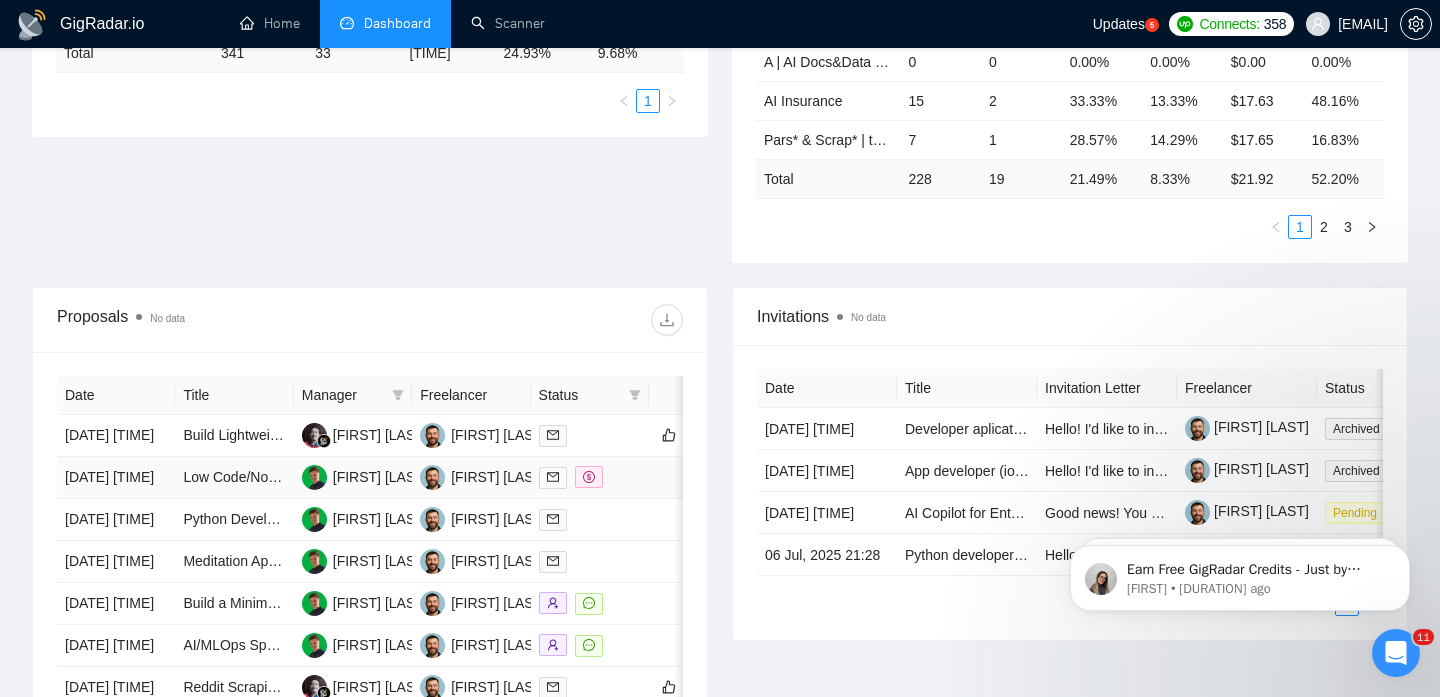 click on "[DATE] [TIME]" at bounding box center (116, 478) 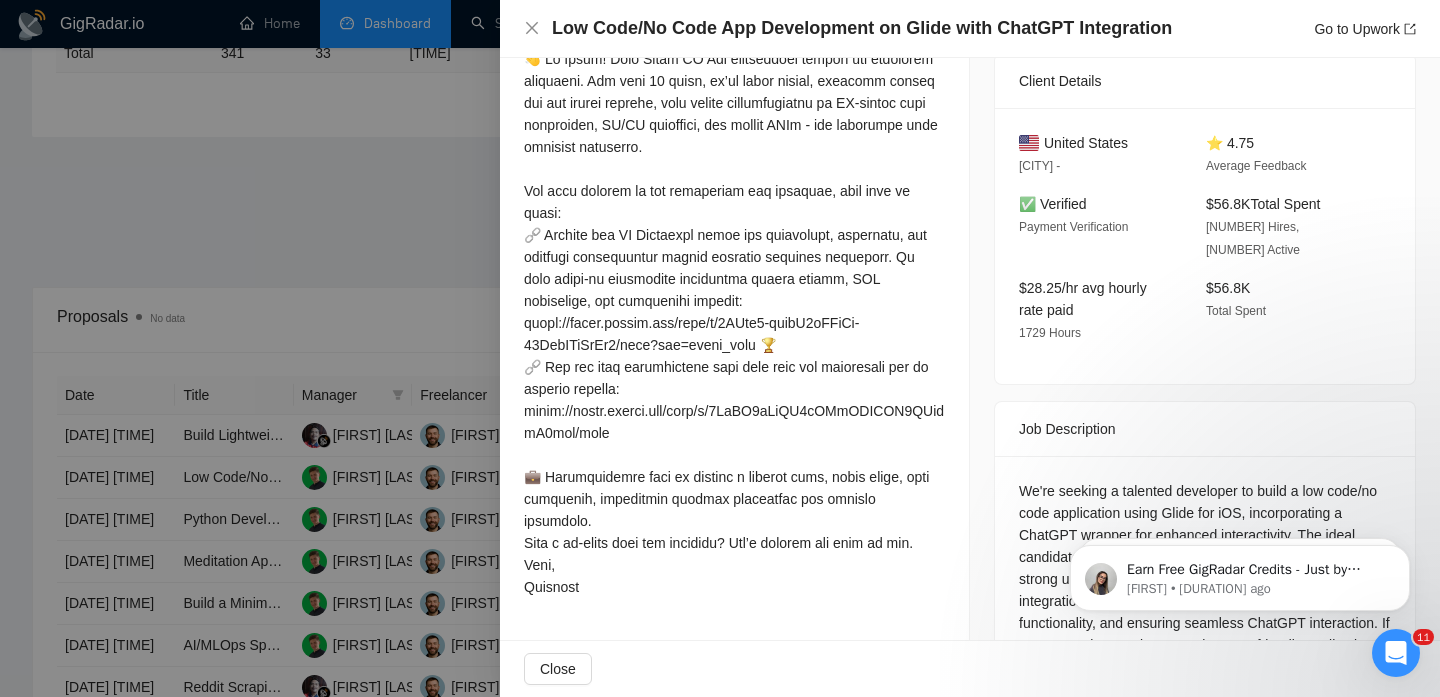 scroll, scrollTop: 435, scrollLeft: 0, axis: vertical 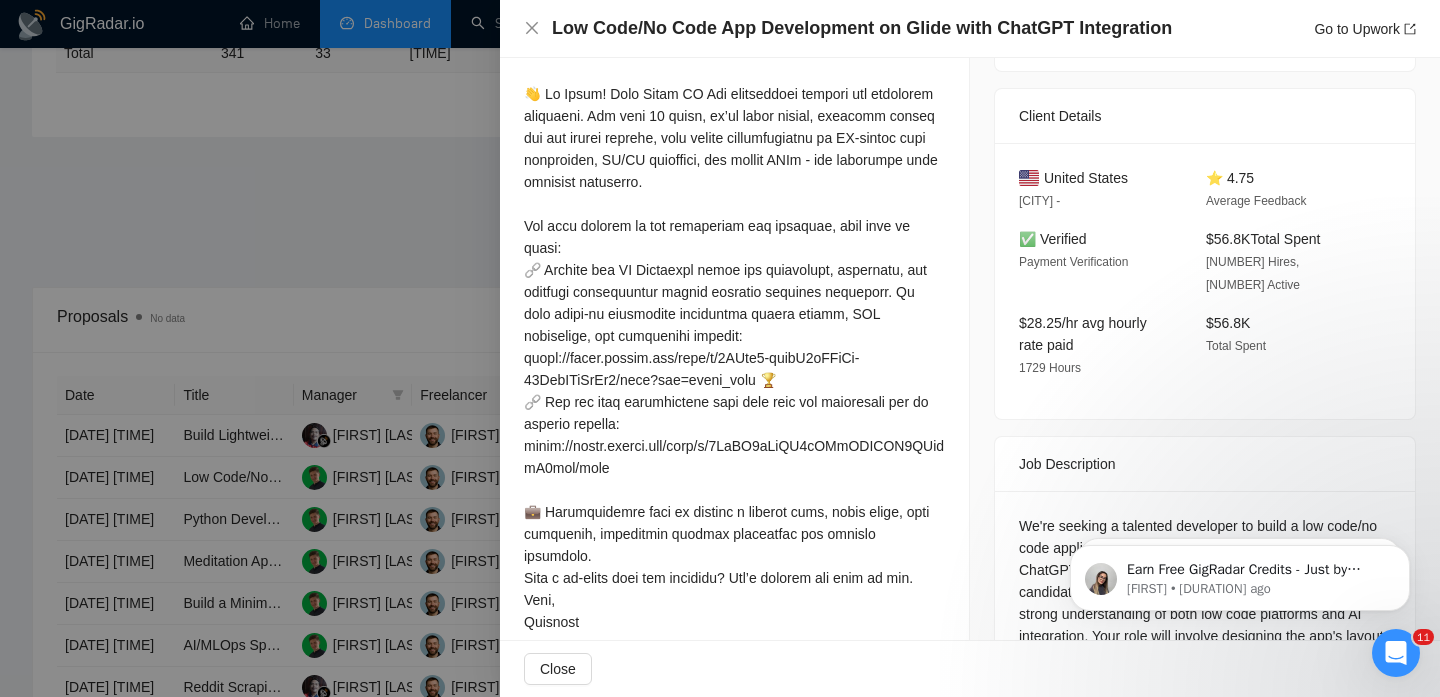 click on "United States" at bounding box center [1086, 178] 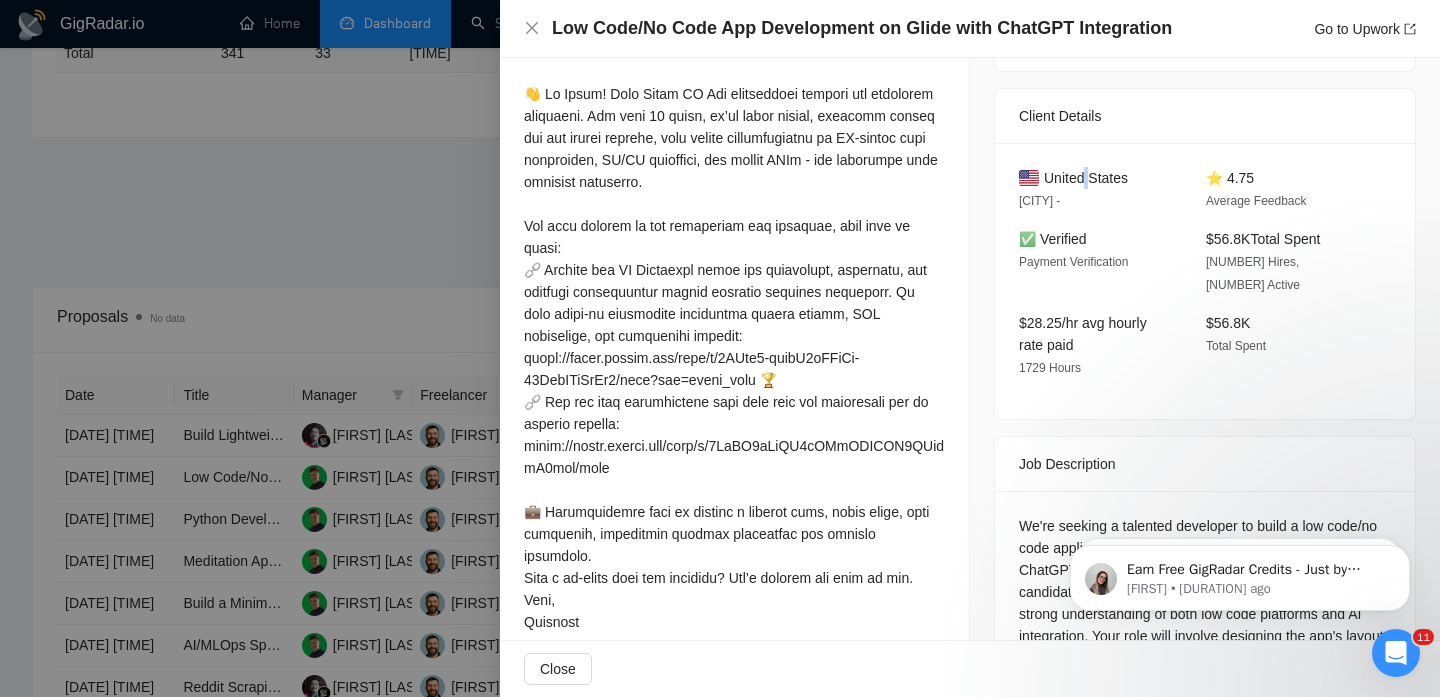 click on "United States" at bounding box center [1086, 178] 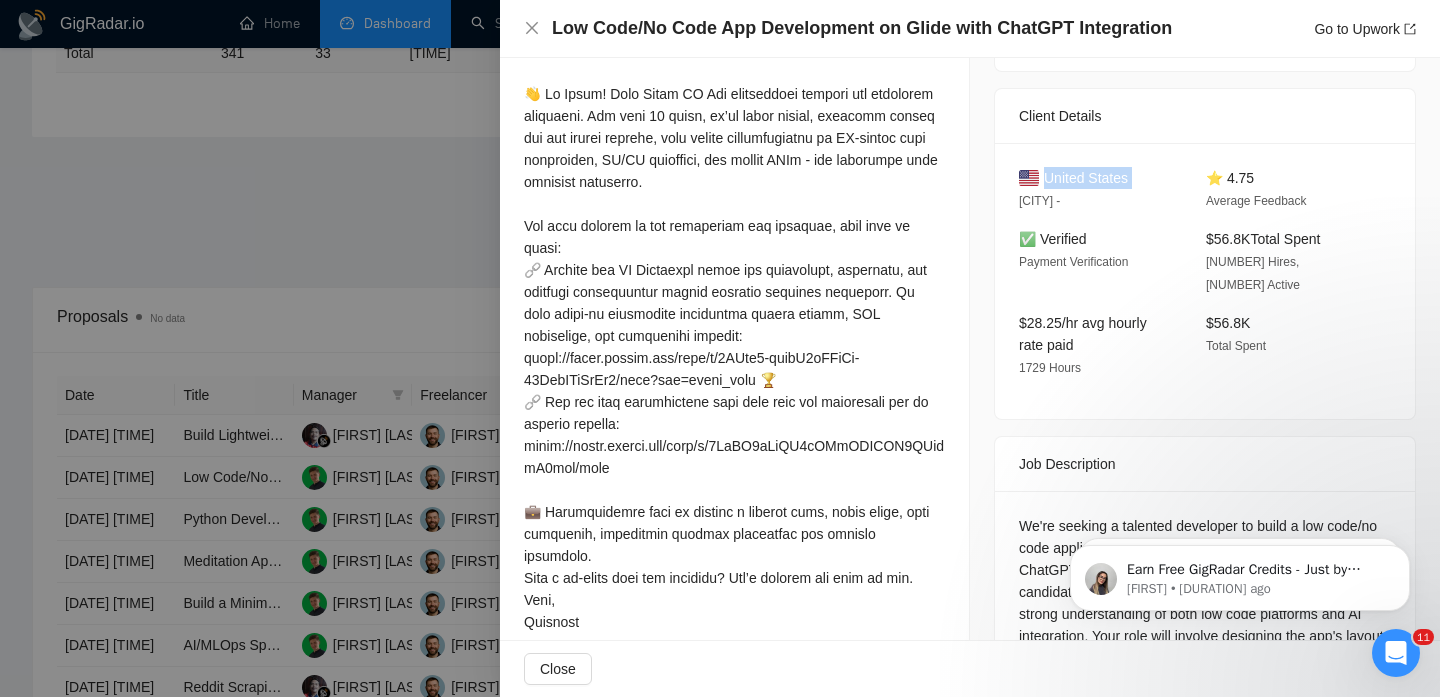 click on "United States" at bounding box center (1086, 178) 